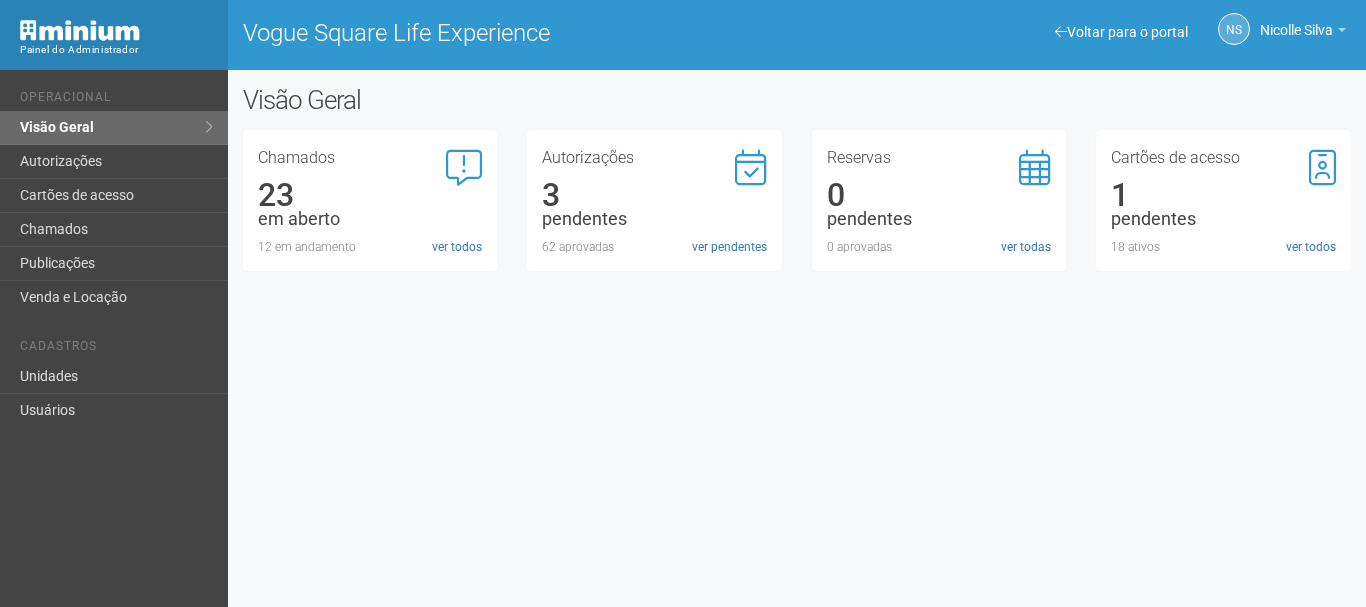 scroll, scrollTop: 0, scrollLeft: 0, axis: both 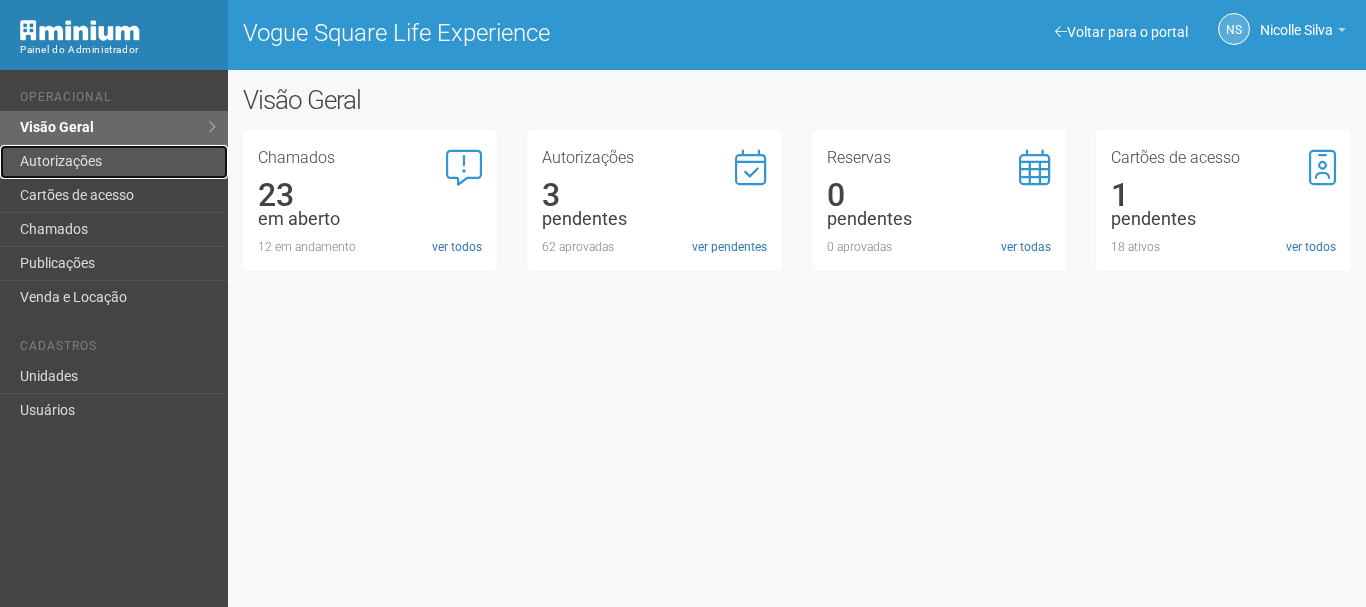 click on "Autorizações" at bounding box center (114, 162) 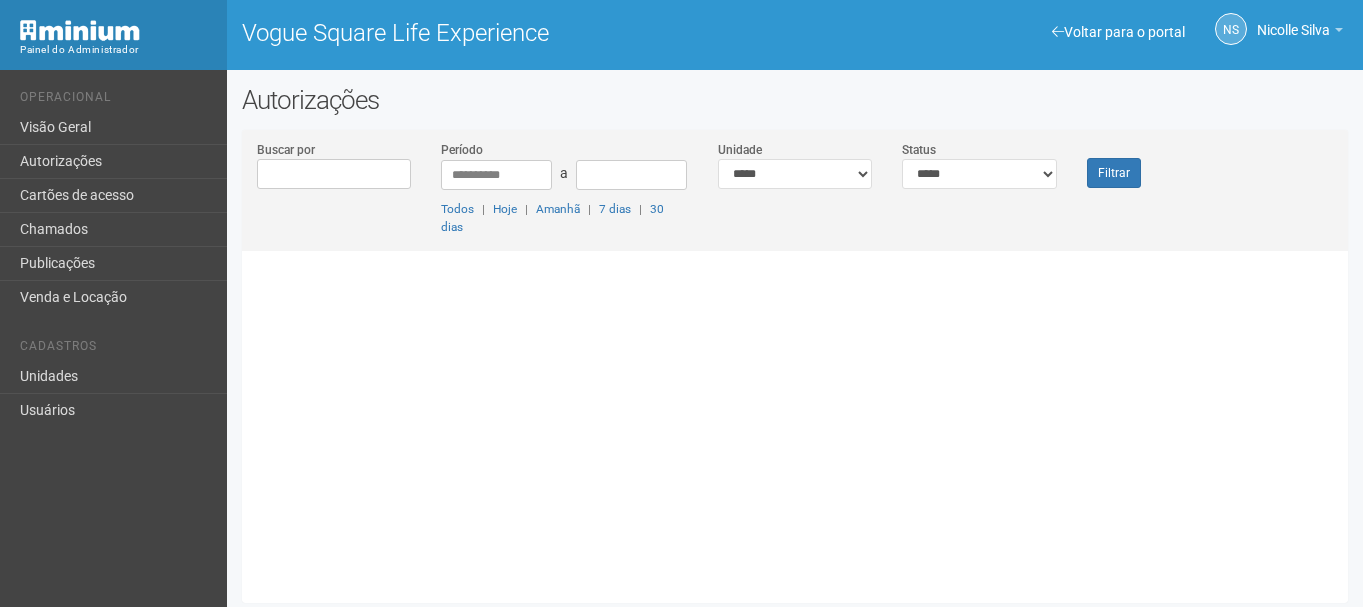 scroll, scrollTop: 0, scrollLeft: 0, axis: both 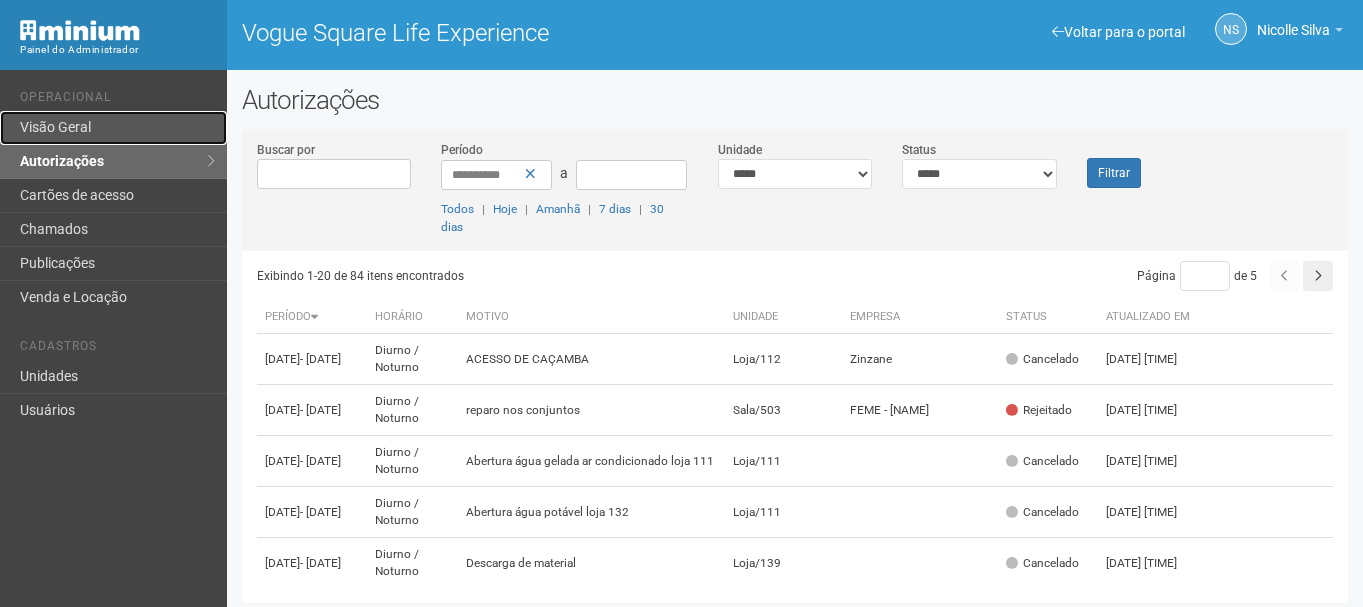 click on "Visão Geral" at bounding box center (113, 128) 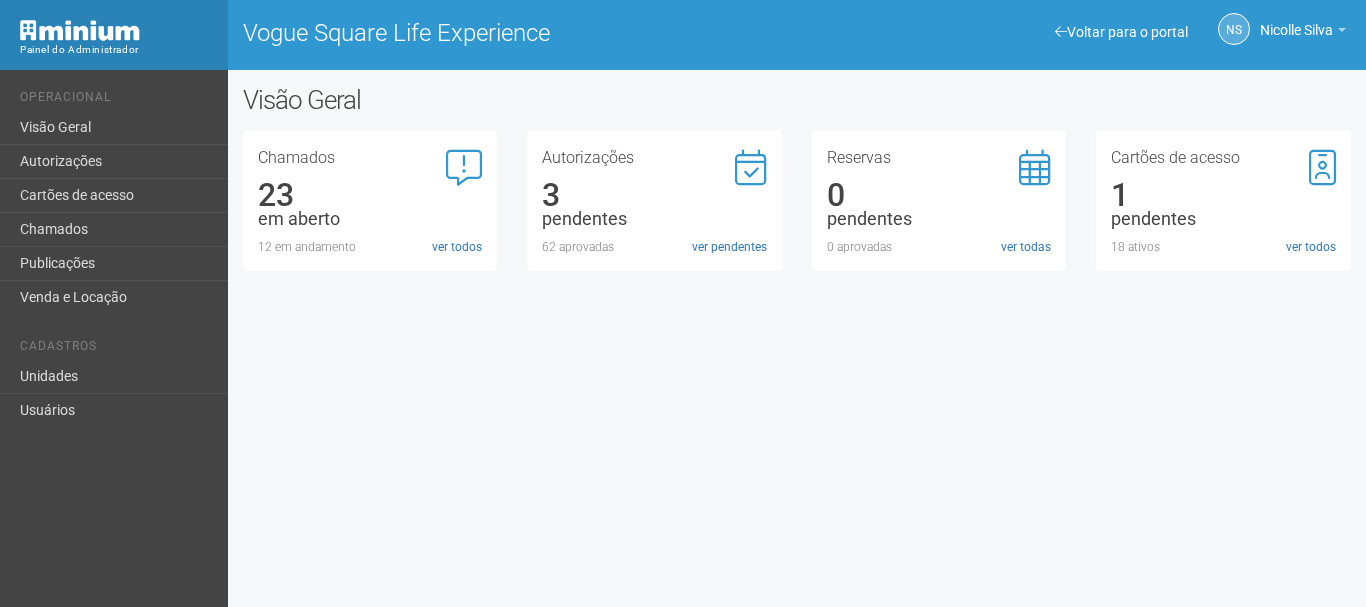 scroll, scrollTop: 0, scrollLeft: 0, axis: both 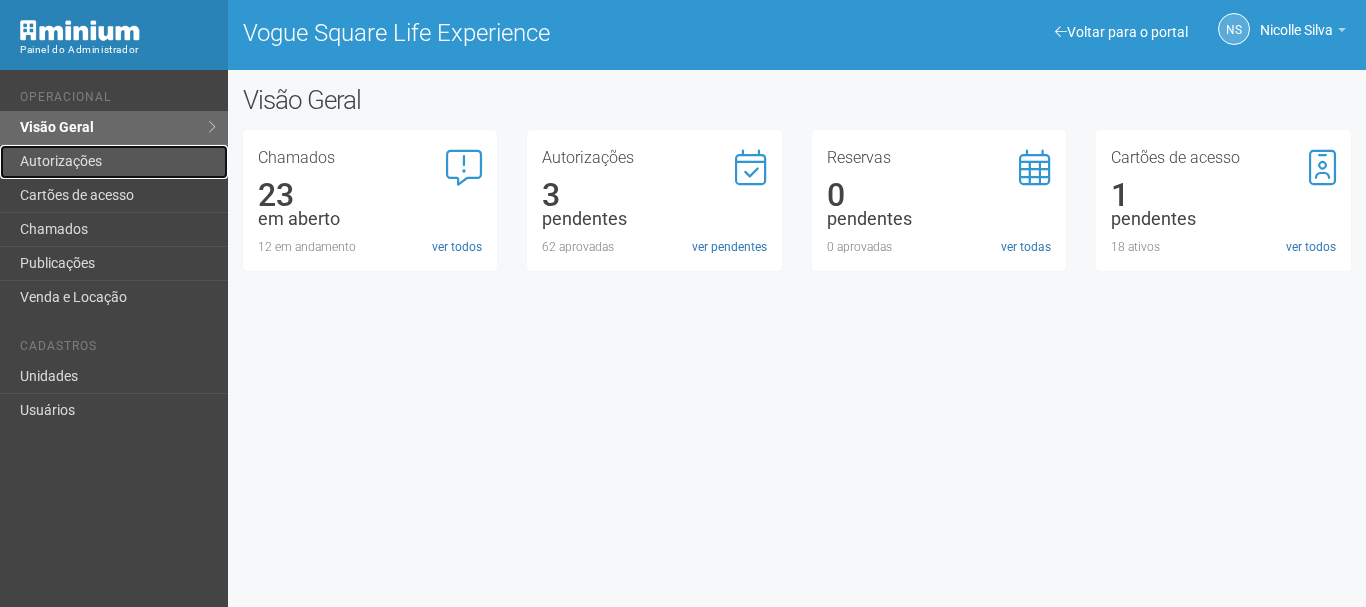 click on "Autorizações" at bounding box center [114, 162] 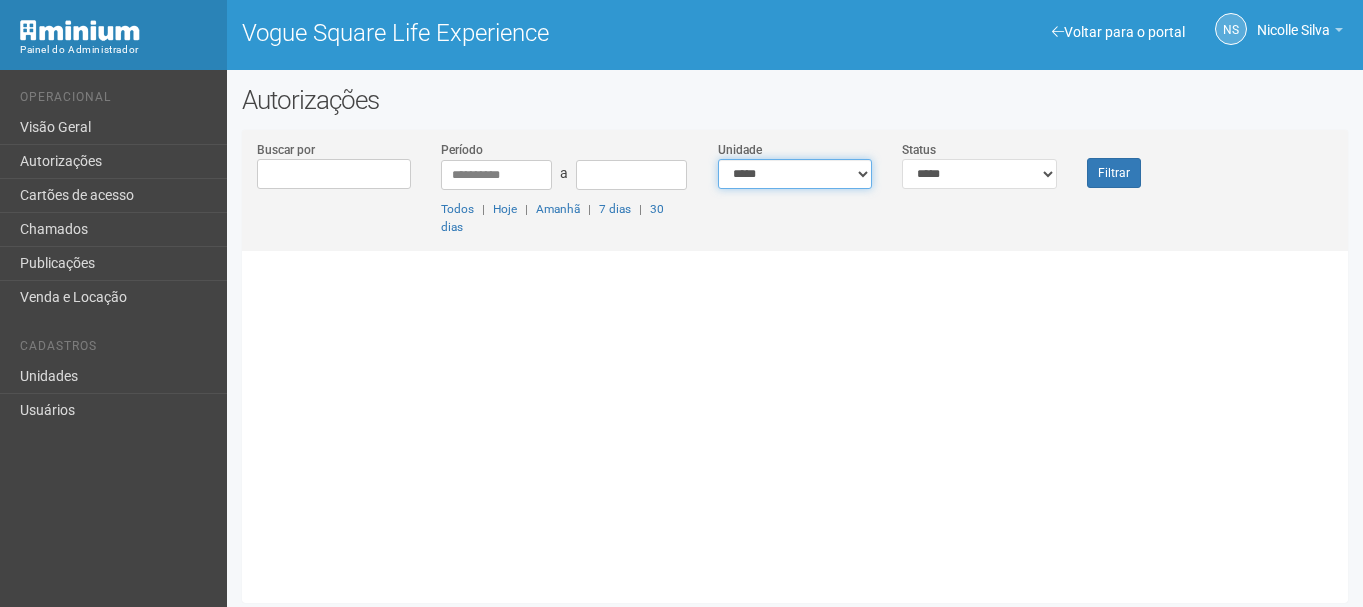 drag, startPoint x: 0, startPoint y: 0, endPoint x: 802, endPoint y: 175, distance: 820.87085 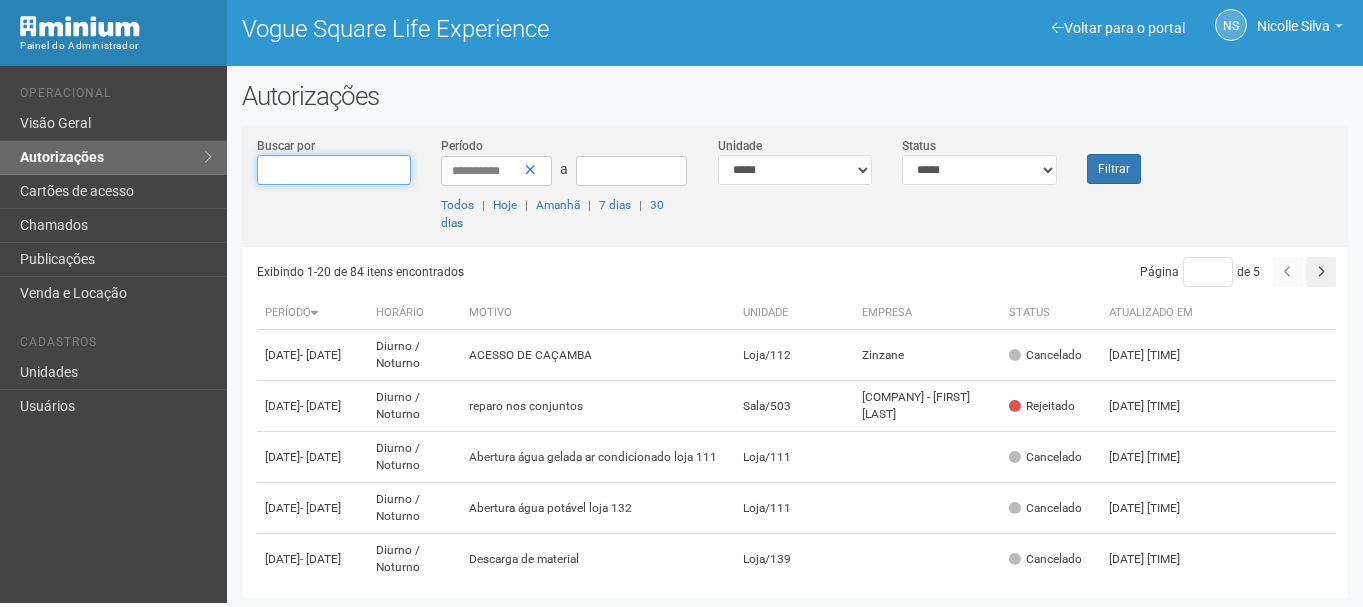 scroll, scrollTop: 5, scrollLeft: 0, axis: vertical 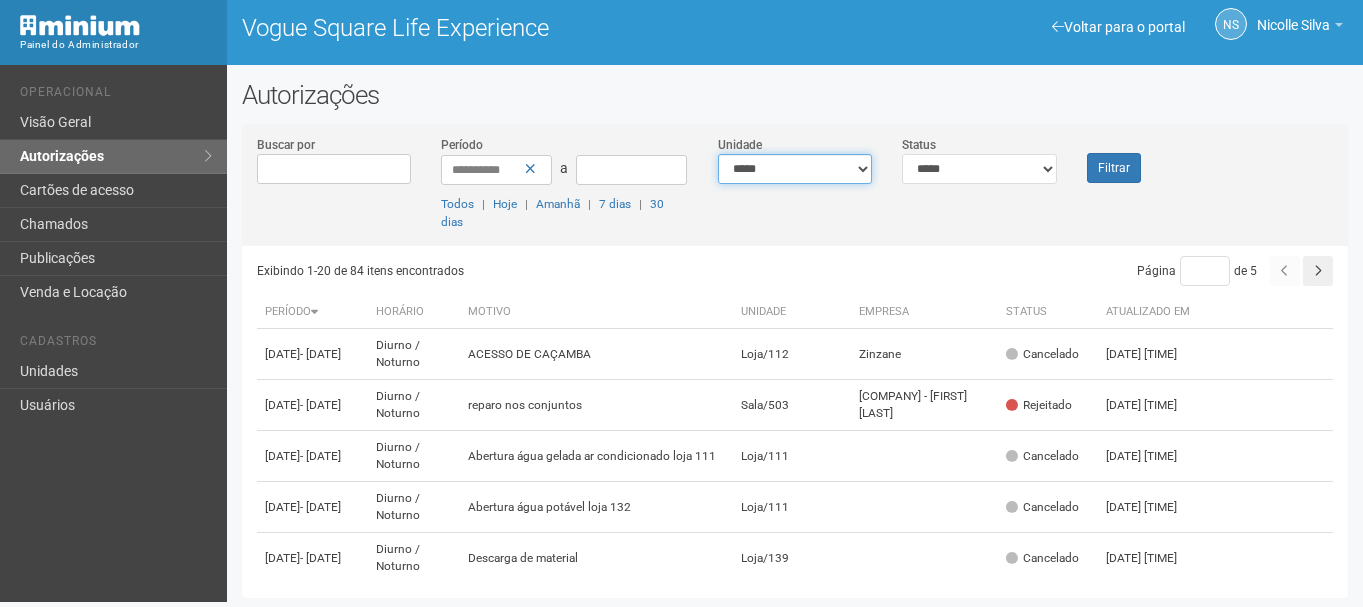 click on "**********" at bounding box center [795, 169] 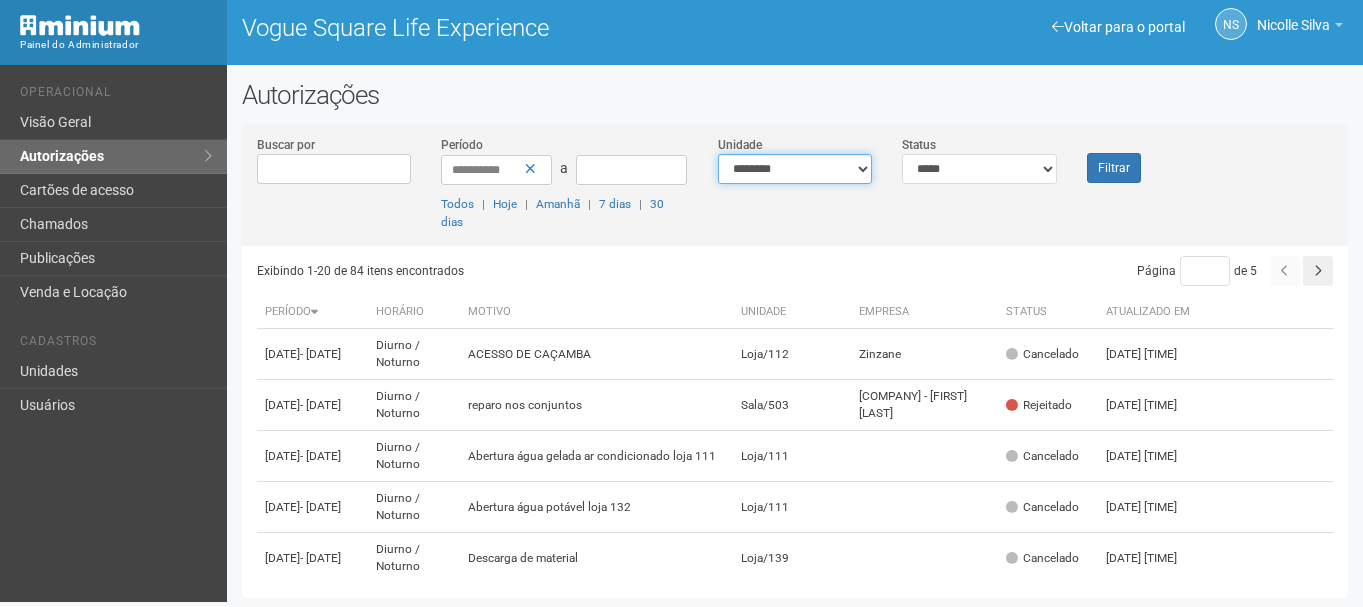 click on "**********" at bounding box center (795, 169) 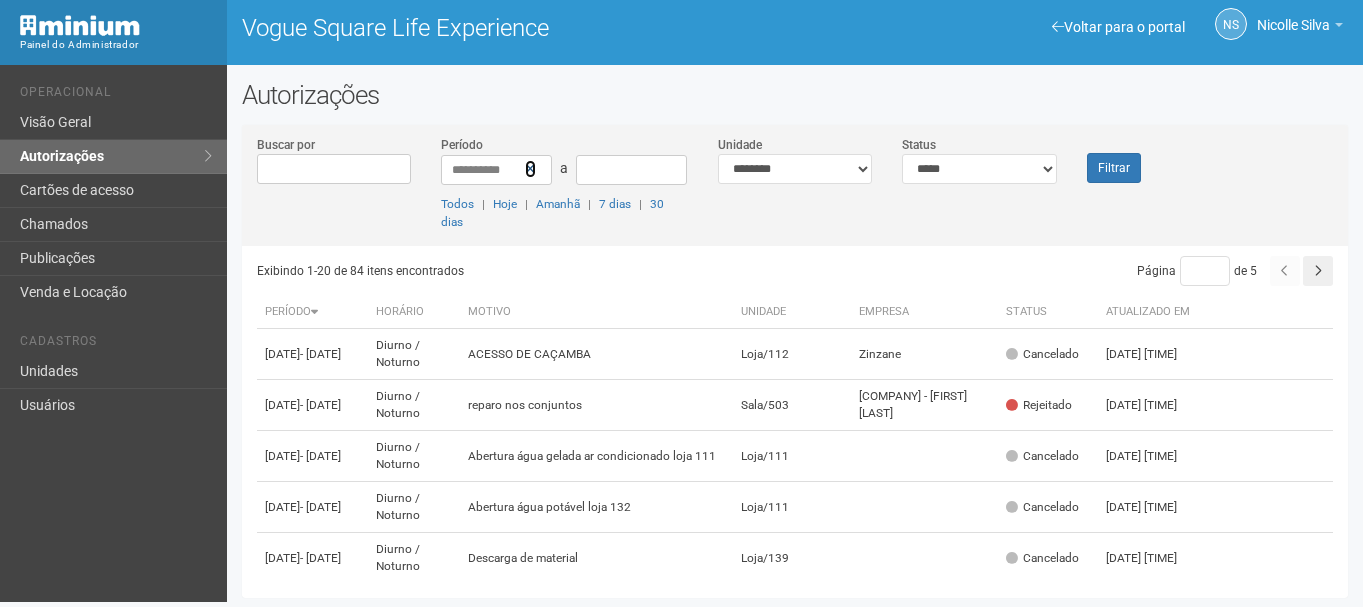 click at bounding box center [530, 169] 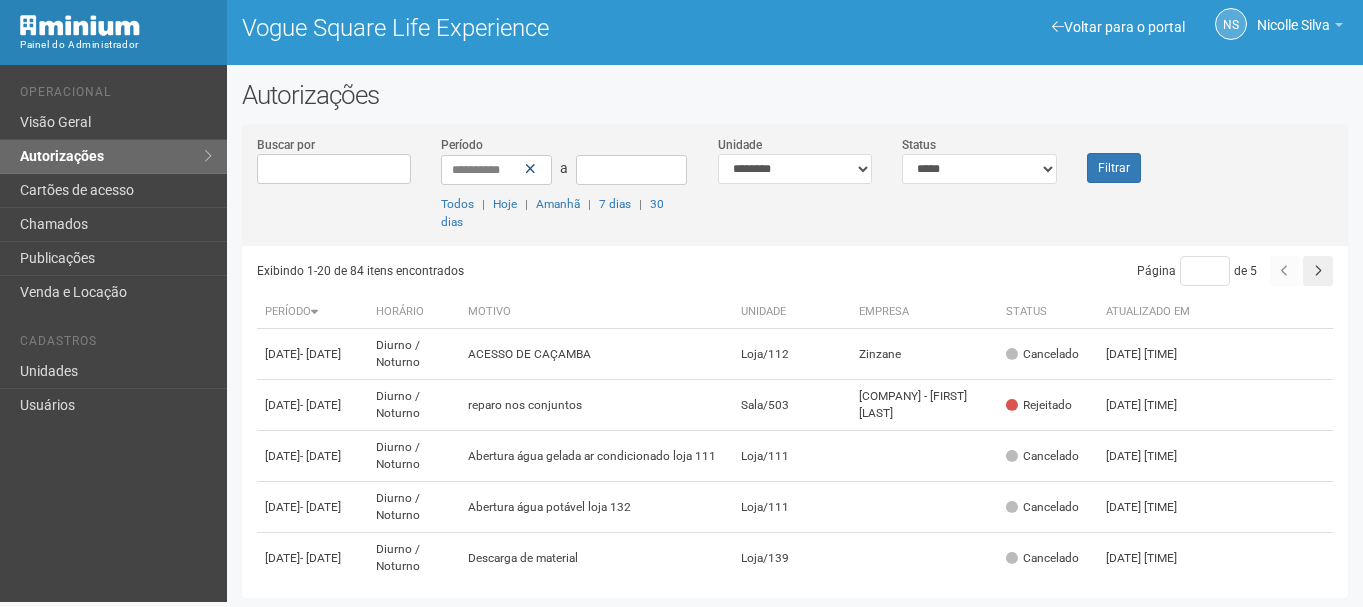 type 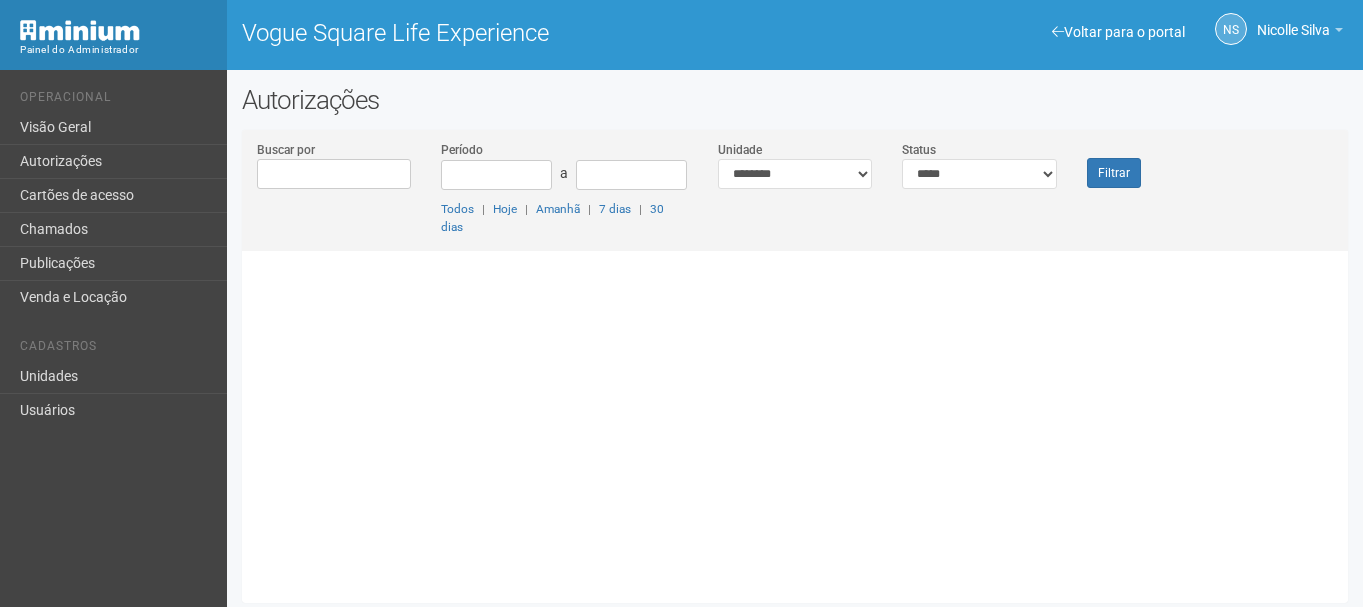 scroll, scrollTop: 0, scrollLeft: 0, axis: both 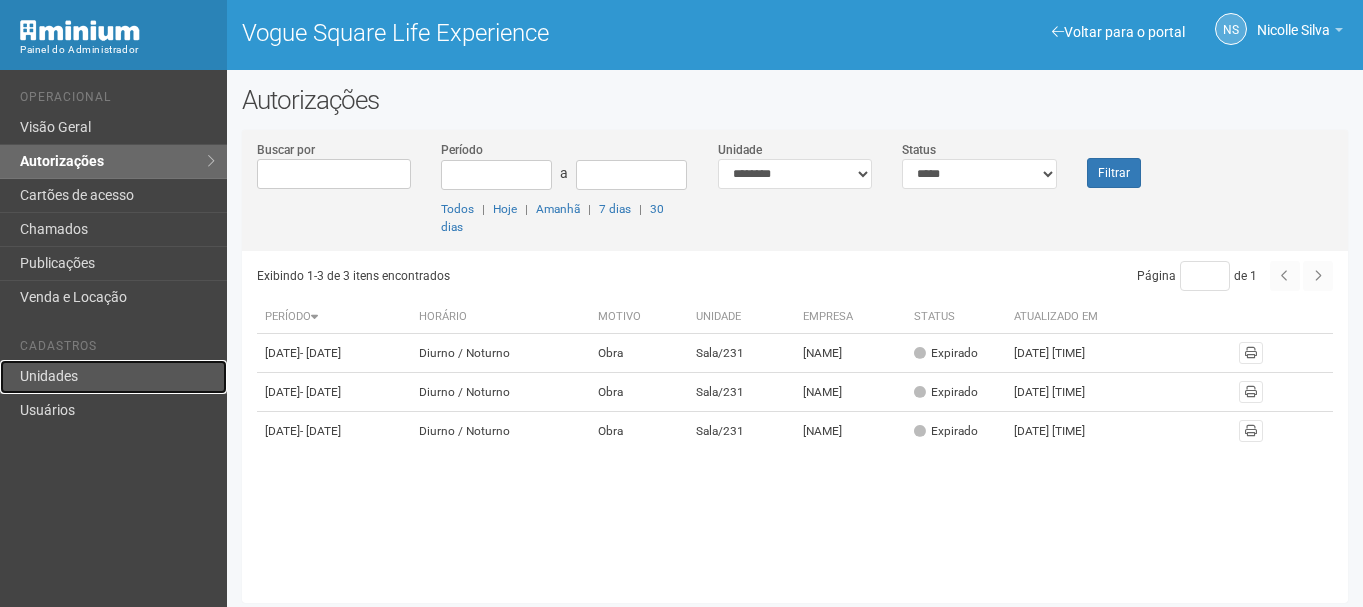 click on "Unidades" at bounding box center (113, 377) 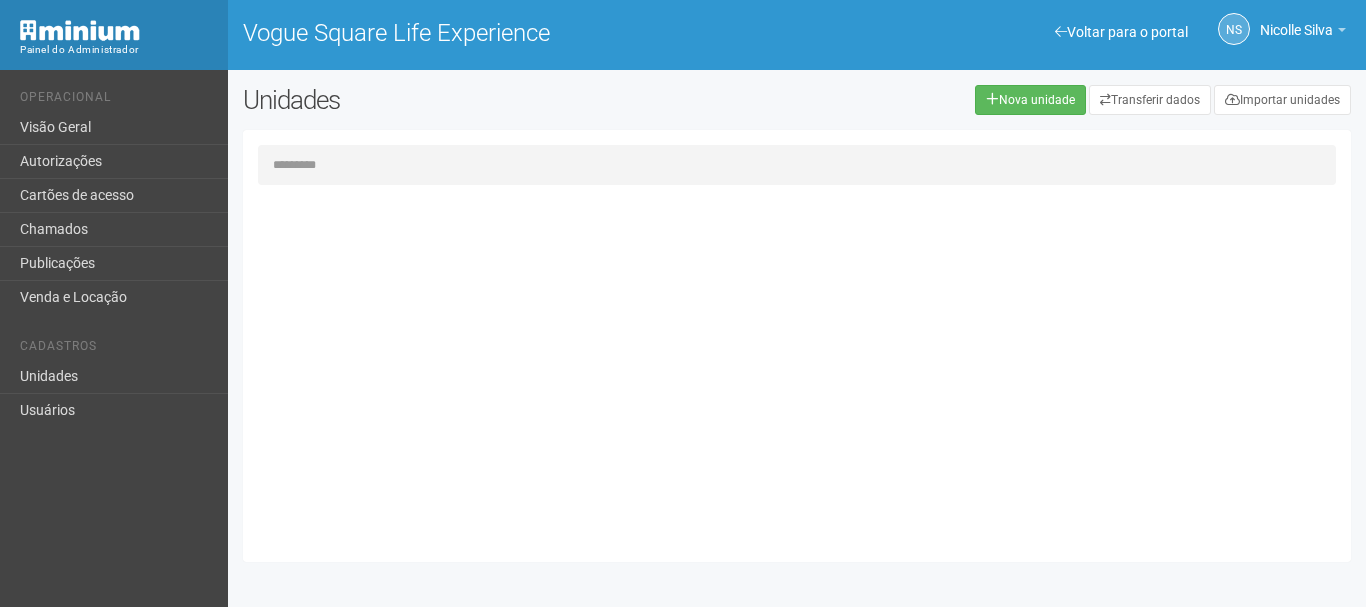 scroll, scrollTop: 0, scrollLeft: 0, axis: both 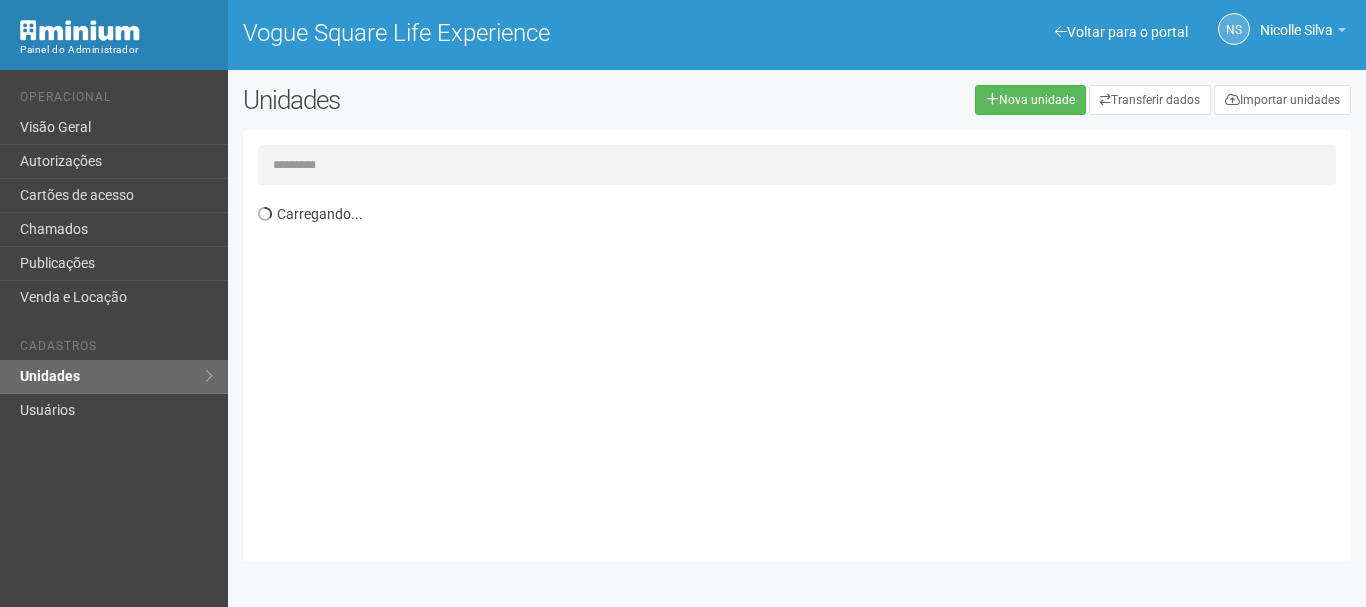 click at bounding box center [797, 165] 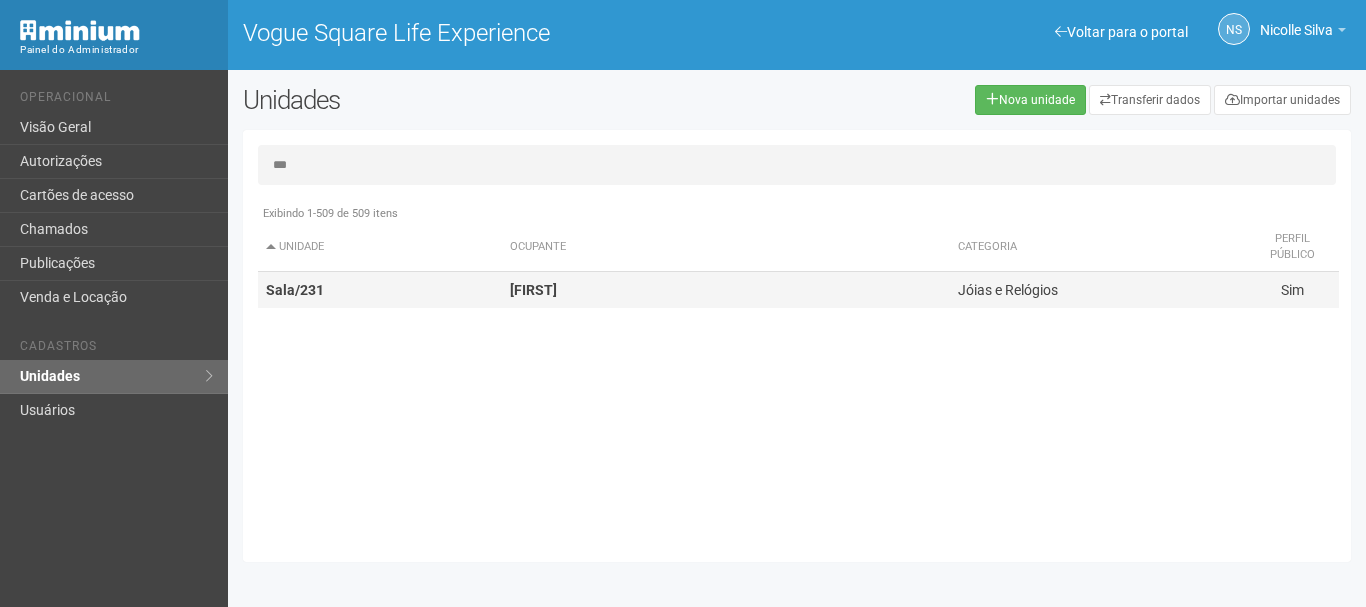 type on "***" 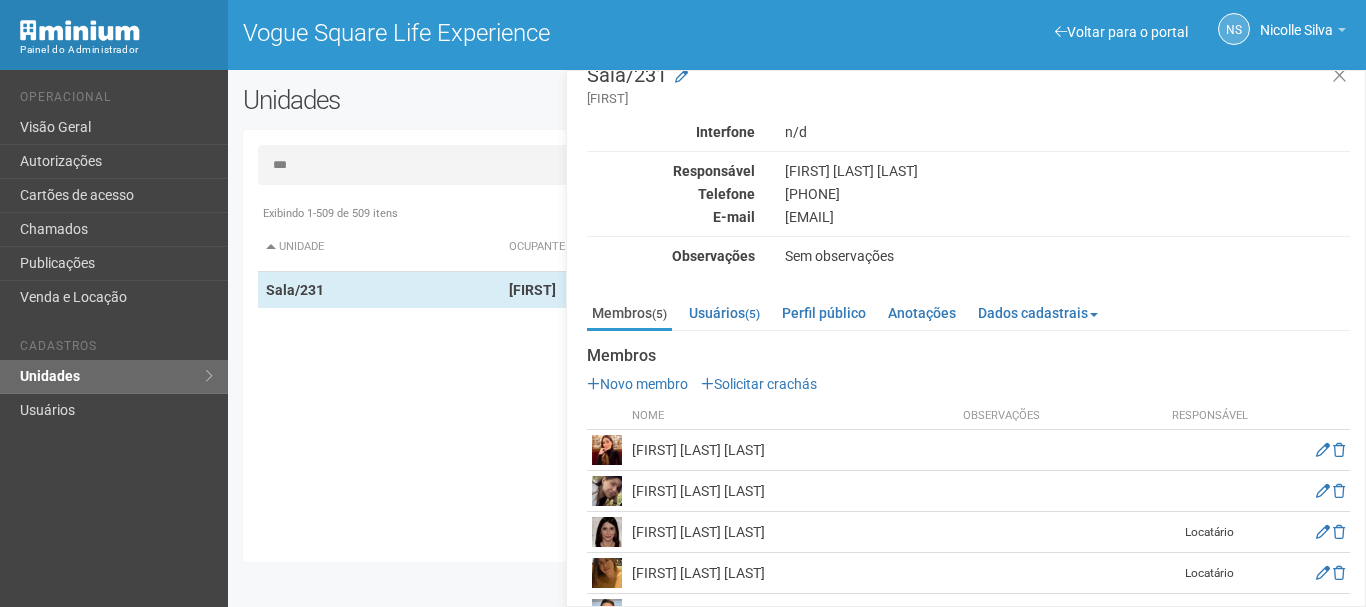 scroll, scrollTop: 0, scrollLeft: 0, axis: both 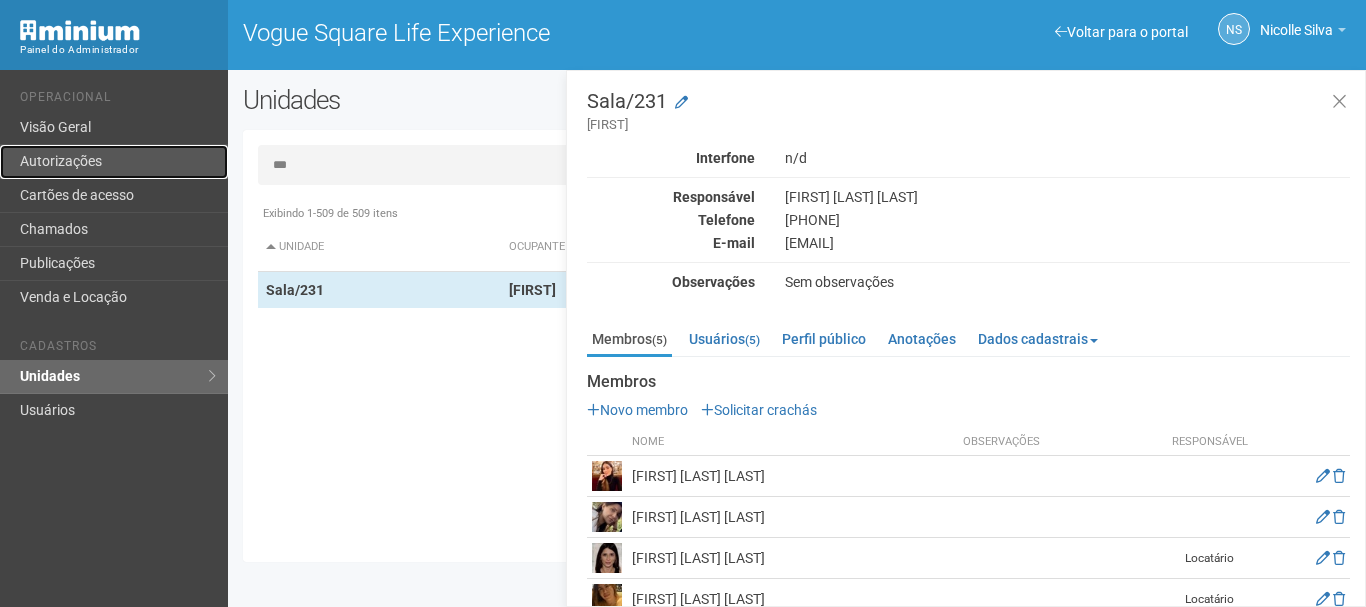 click on "Autorizações" at bounding box center (114, 162) 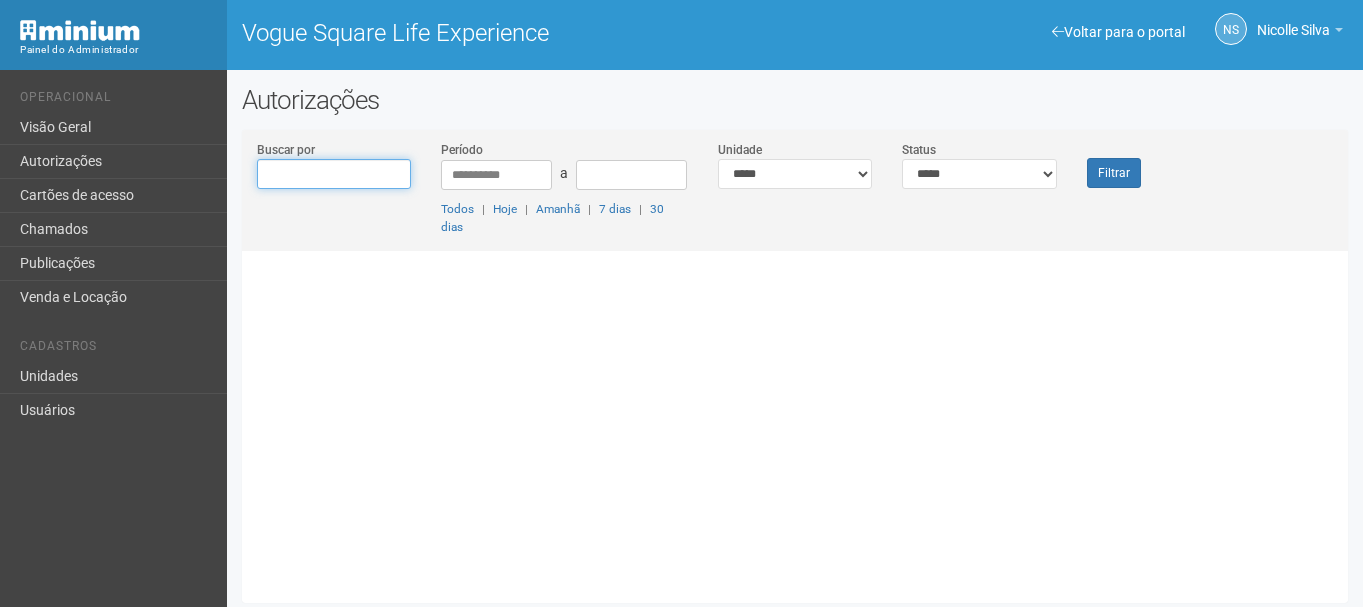scroll, scrollTop: 0, scrollLeft: 0, axis: both 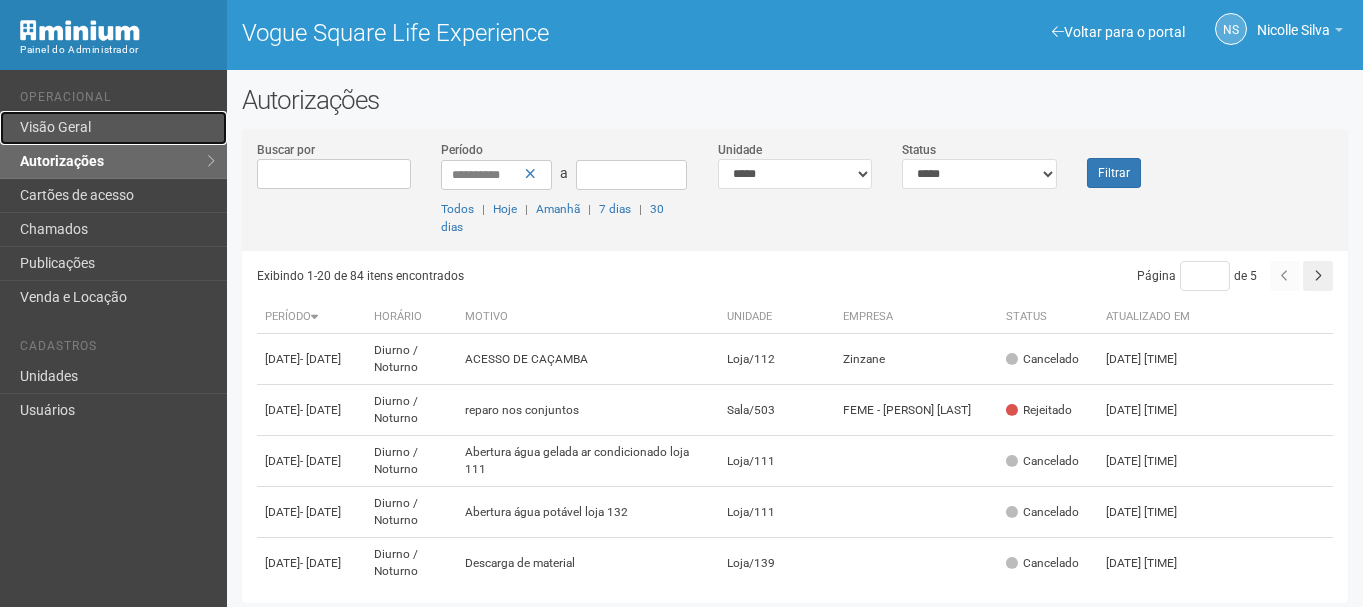 click on "Visão Geral" at bounding box center (113, 128) 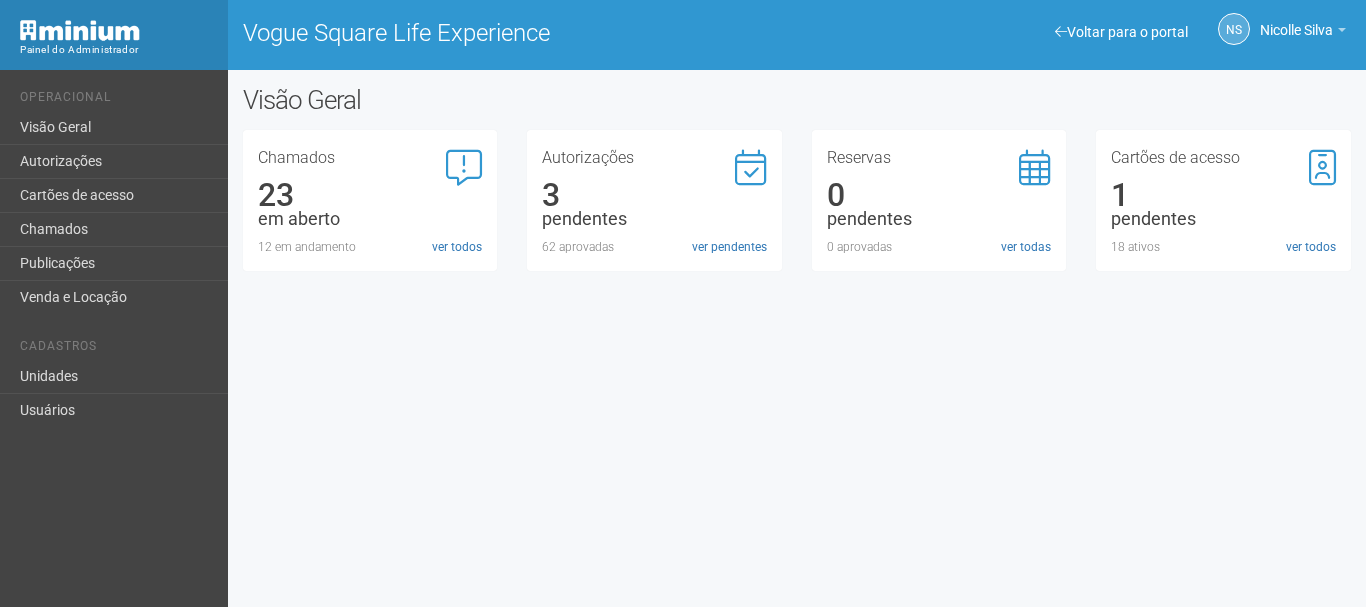 scroll, scrollTop: 0, scrollLeft: 0, axis: both 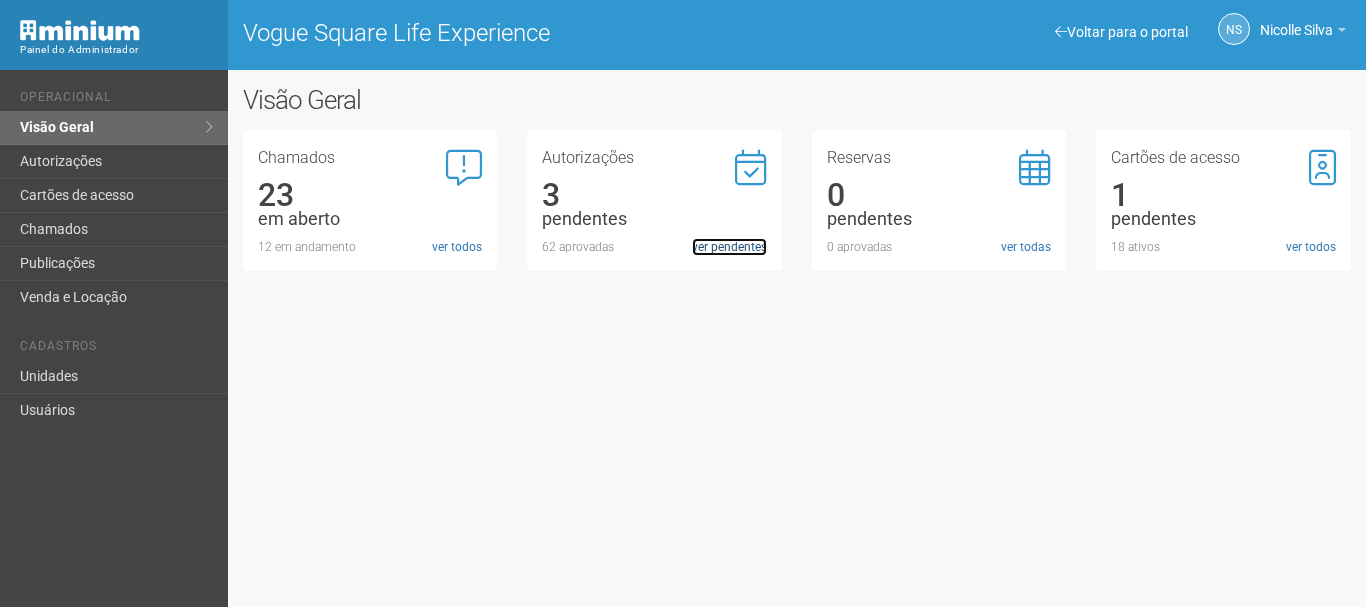 click on "ver pendentes" at bounding box center (729, 247) 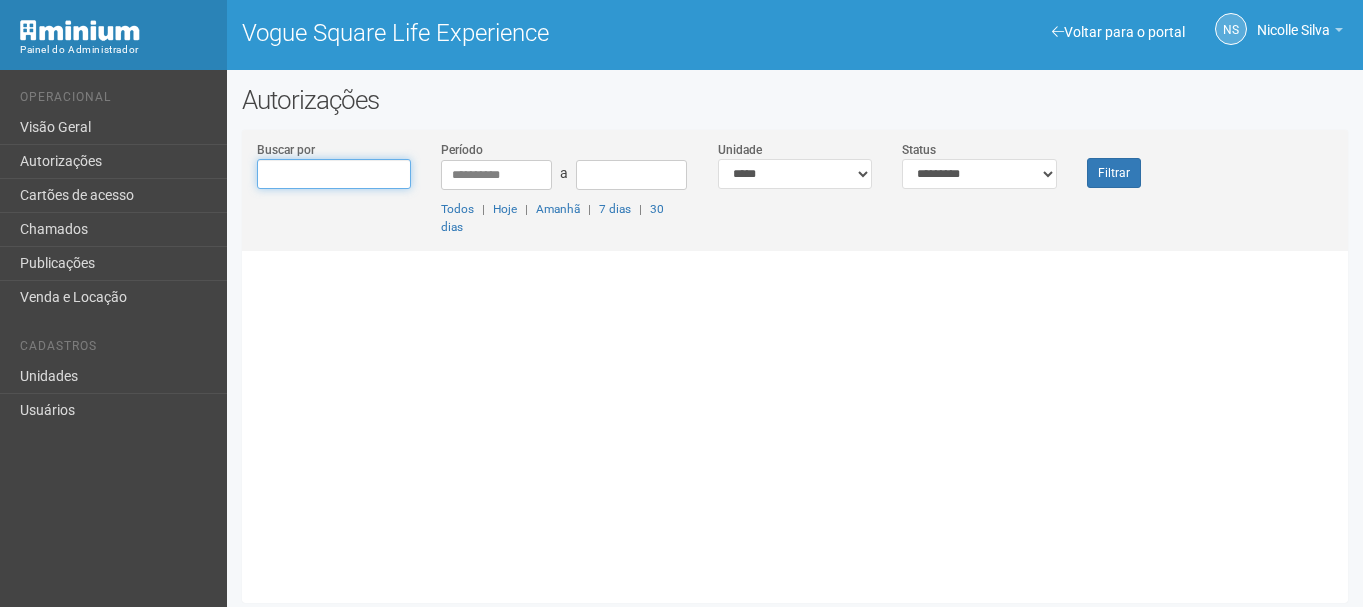 scroll, scrollTop: 0, scrollLeft: 0, axis: both 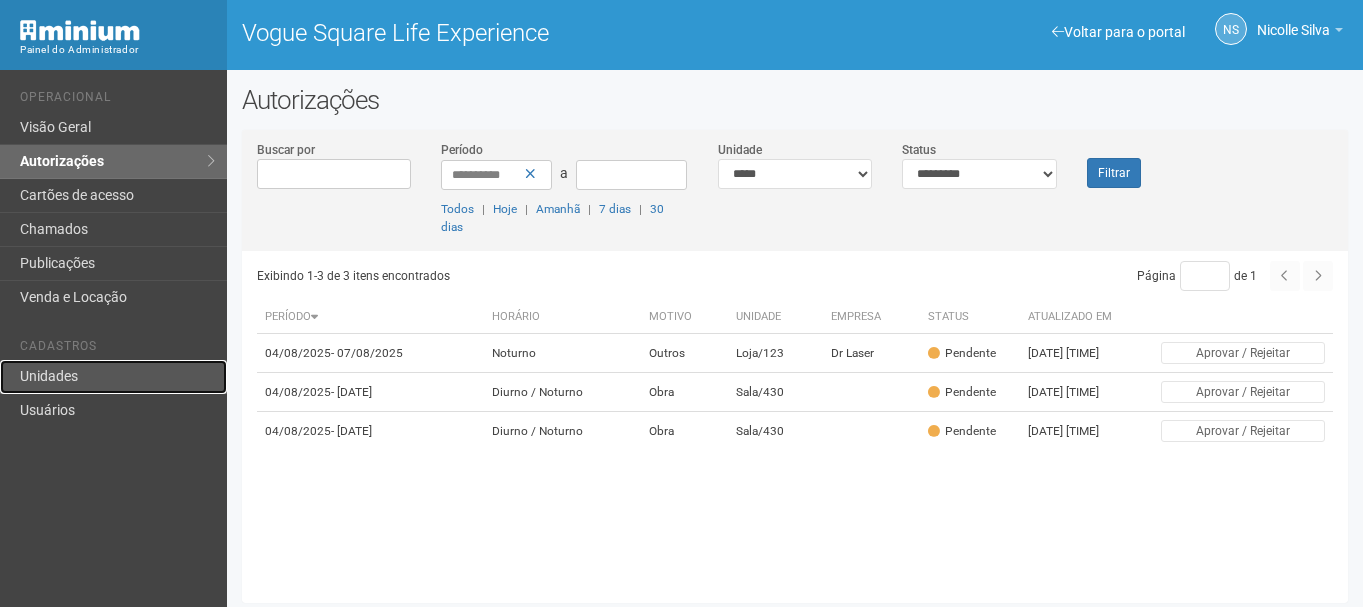 click on "Unidades" at bounding box center [113, 377] 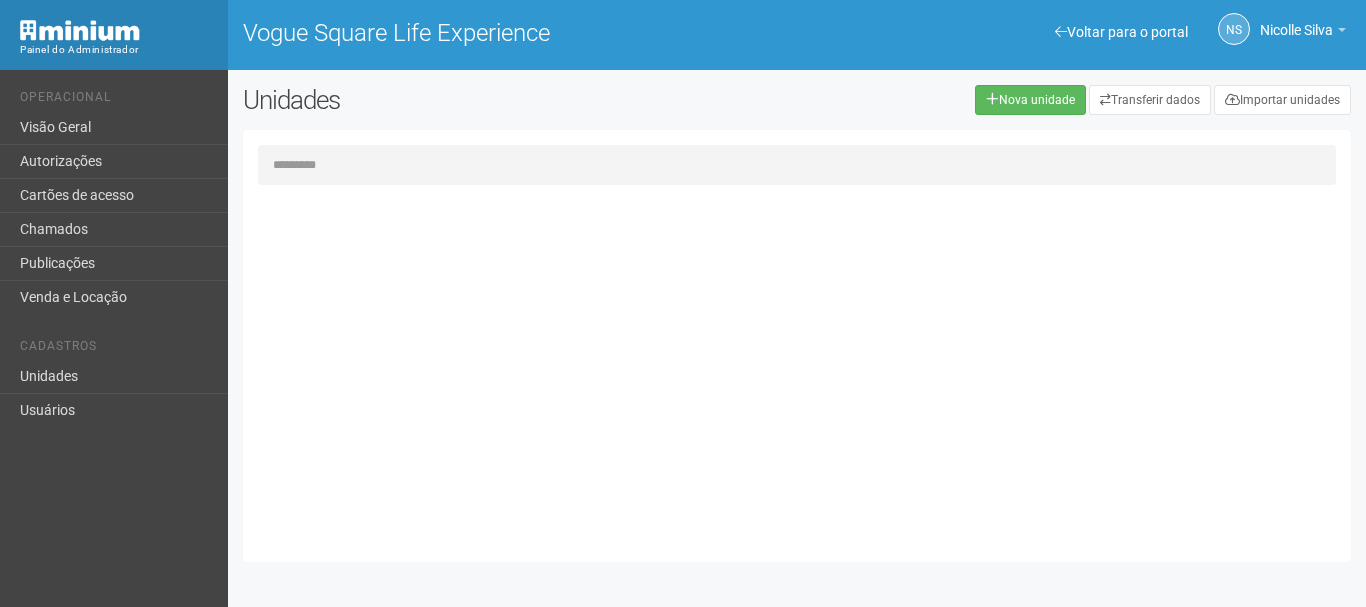 scroll, scrollTop: 0, scrollLeft: 0, axis: both 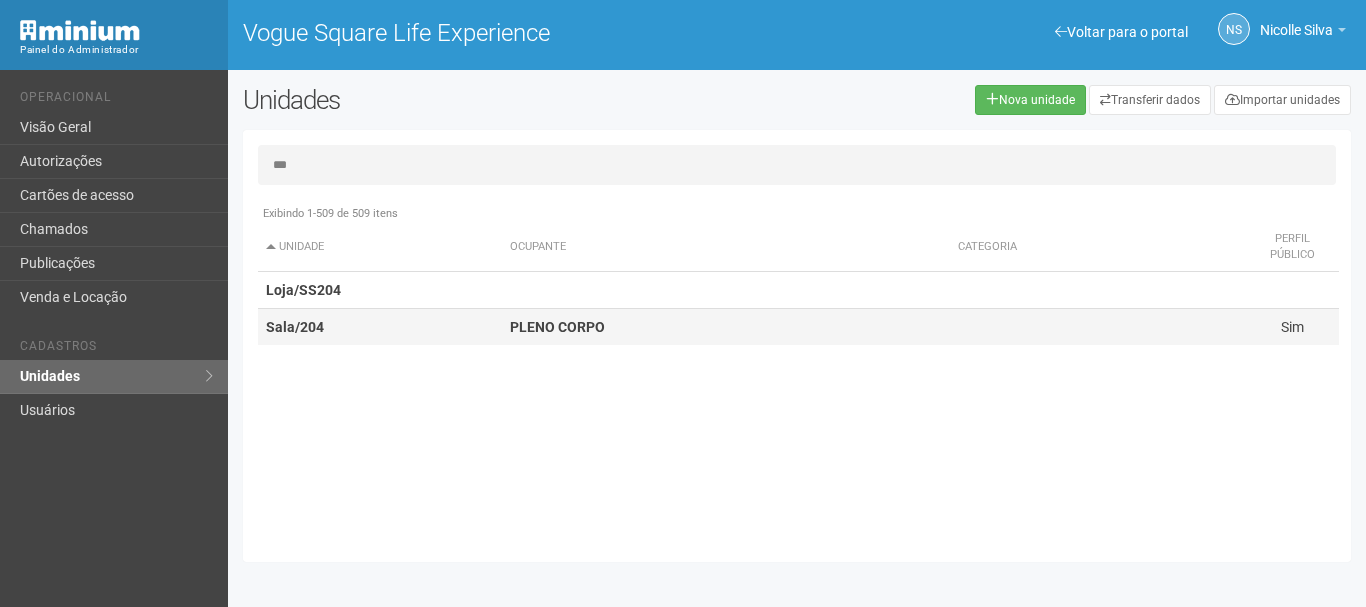 click on "Sala/204" at bounding box center (380, 327) 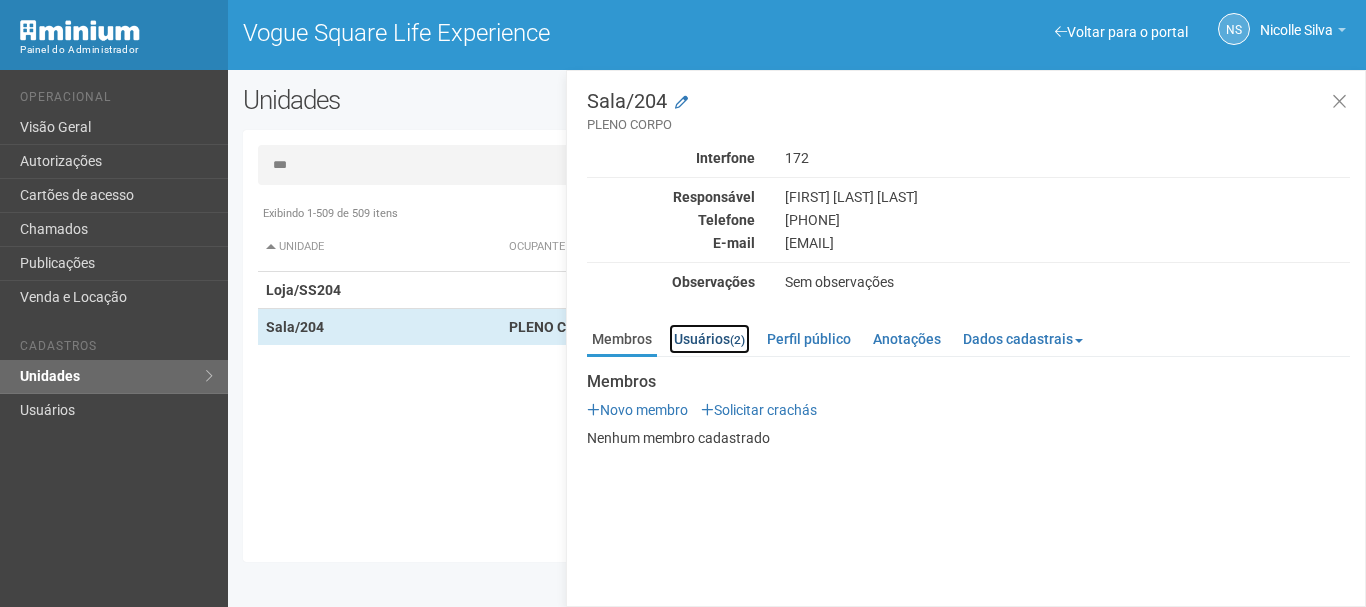 click on "Usuários  (2)" at bounding box center [709, 339] 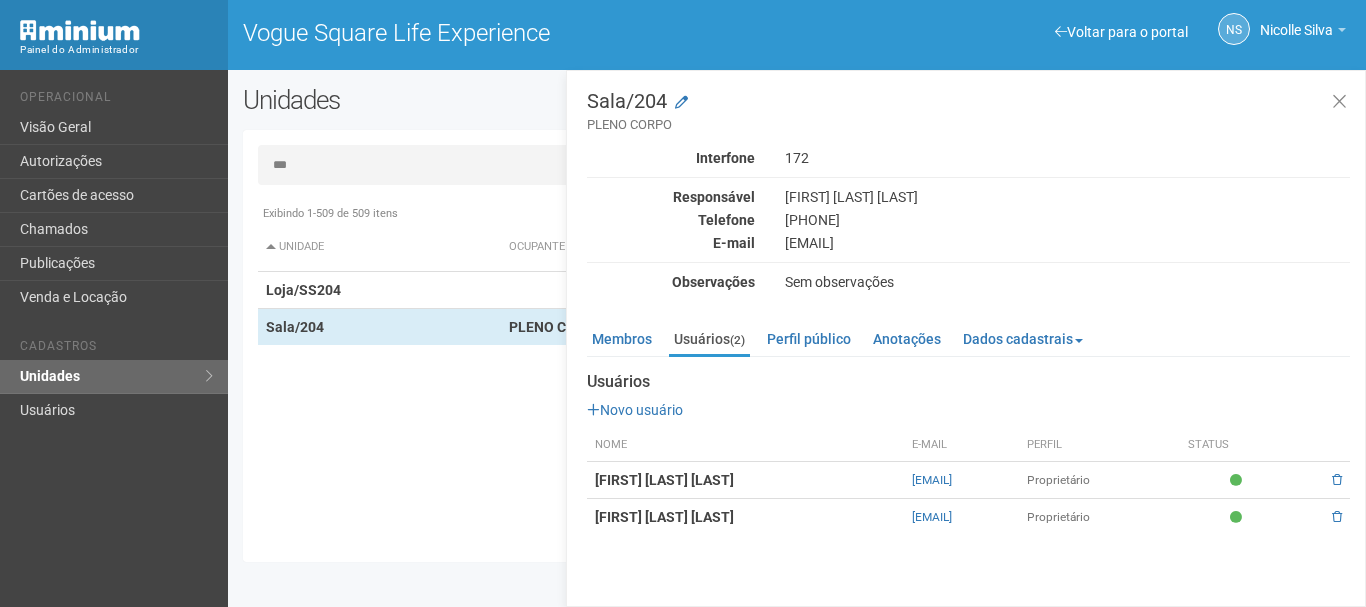 click on "***" at bounding box center (797, 165) 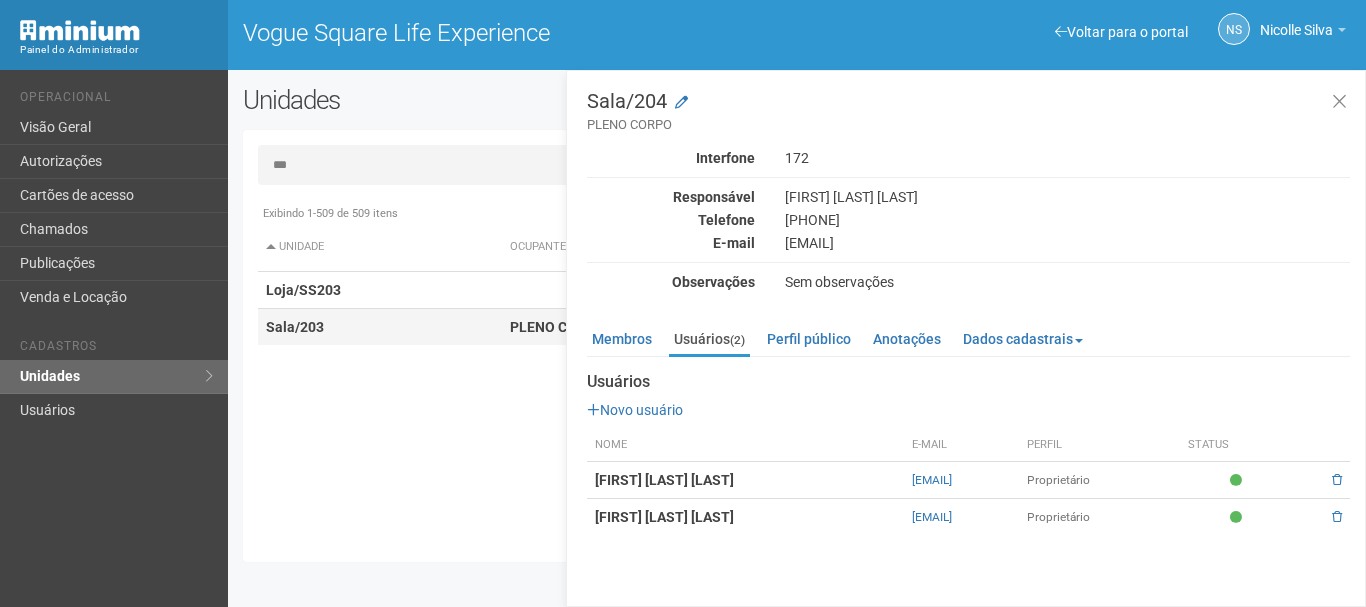 type on "***" 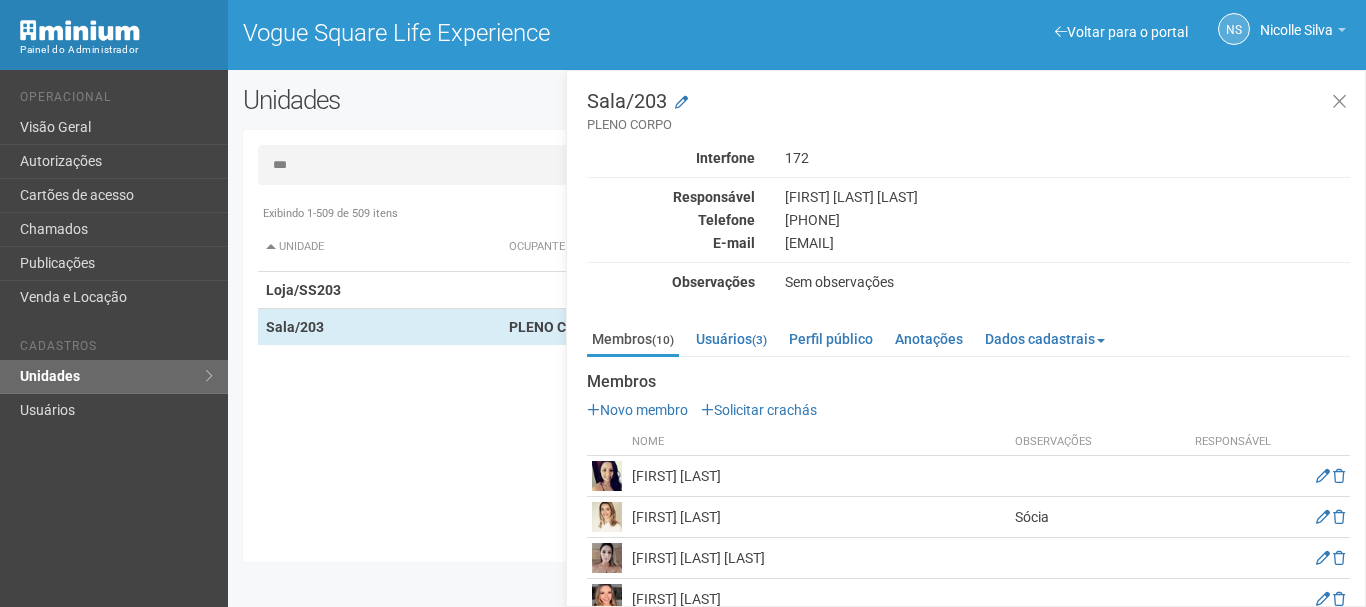 scroll, scrollTop: 199, scrollLeft: 0, axis: vertical 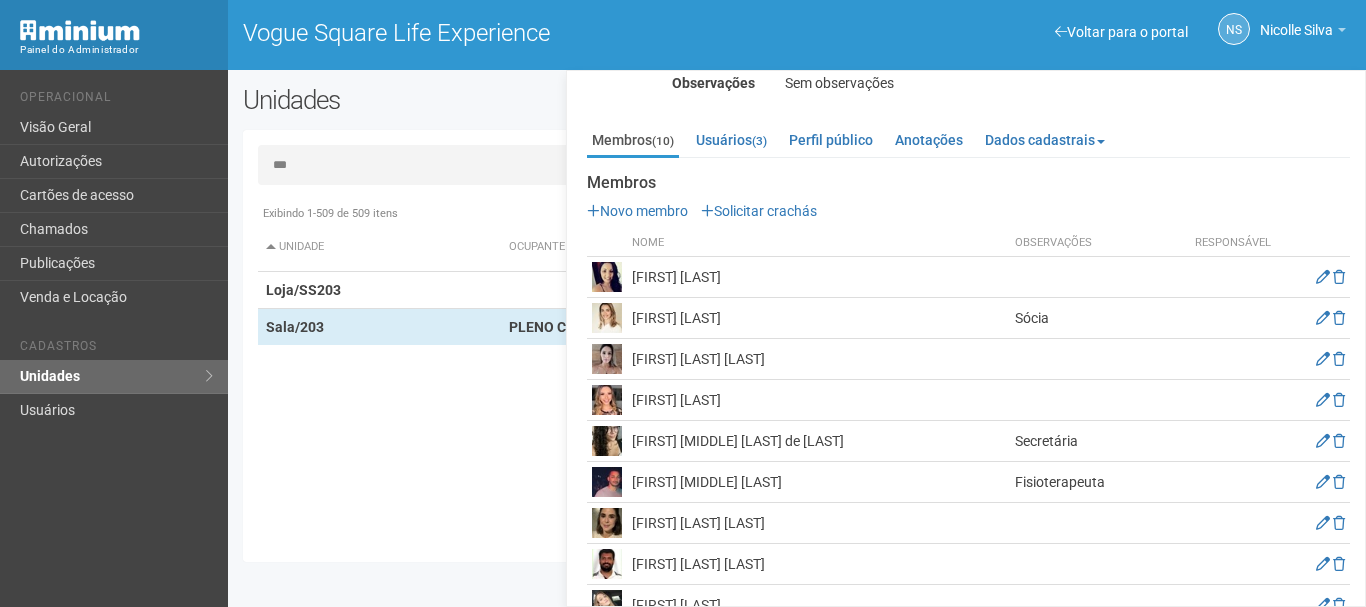 click at bounding box center [607, 318] 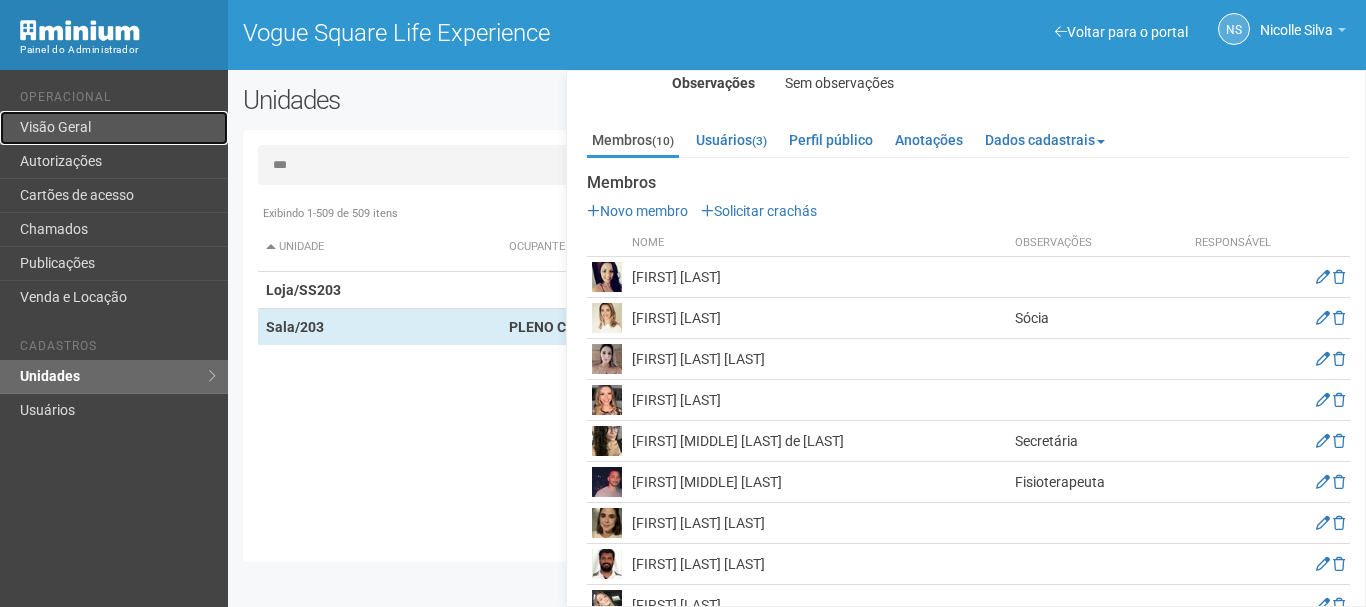 click on "Visão Geral" at bounding box center [114, 128] 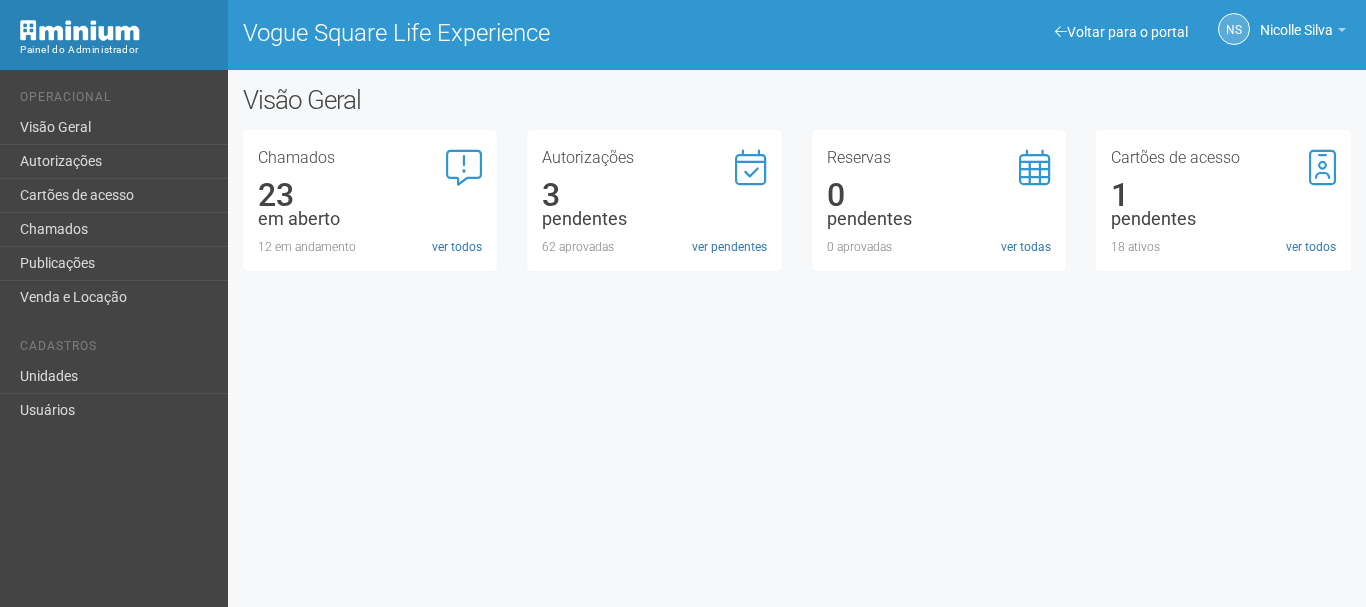 scroll, scrollTop: 0, scrollLeft: 0, axis: both 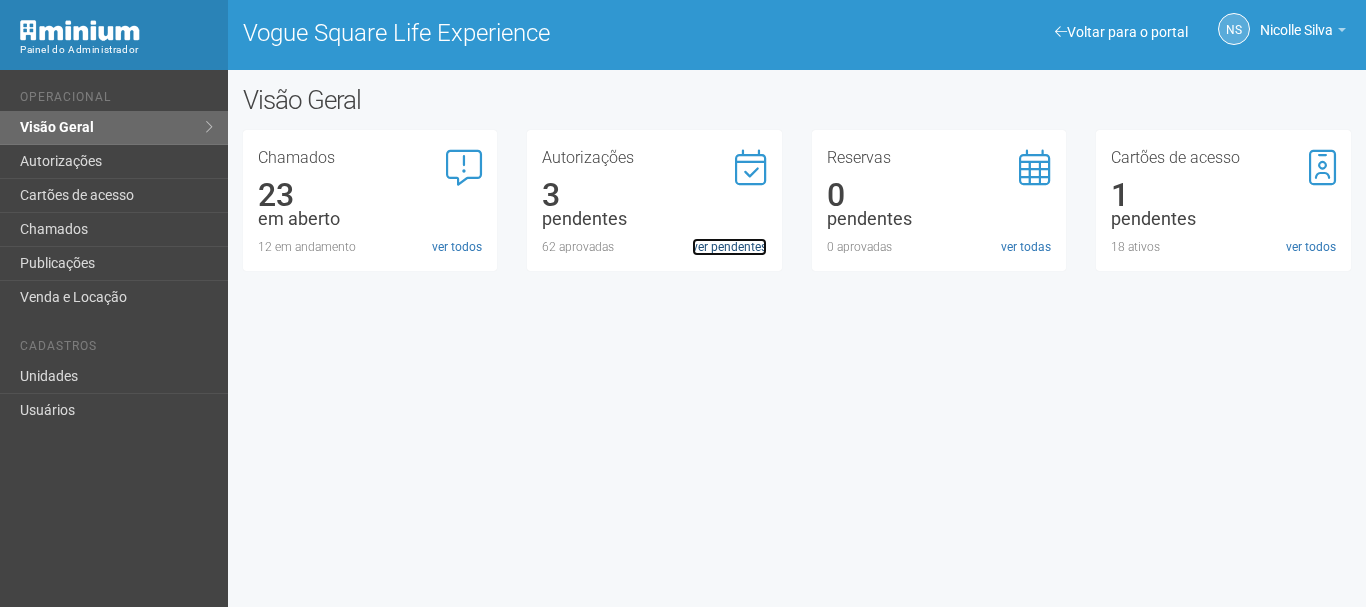 click on "ver pendentes" at bounding box center (729, 247) 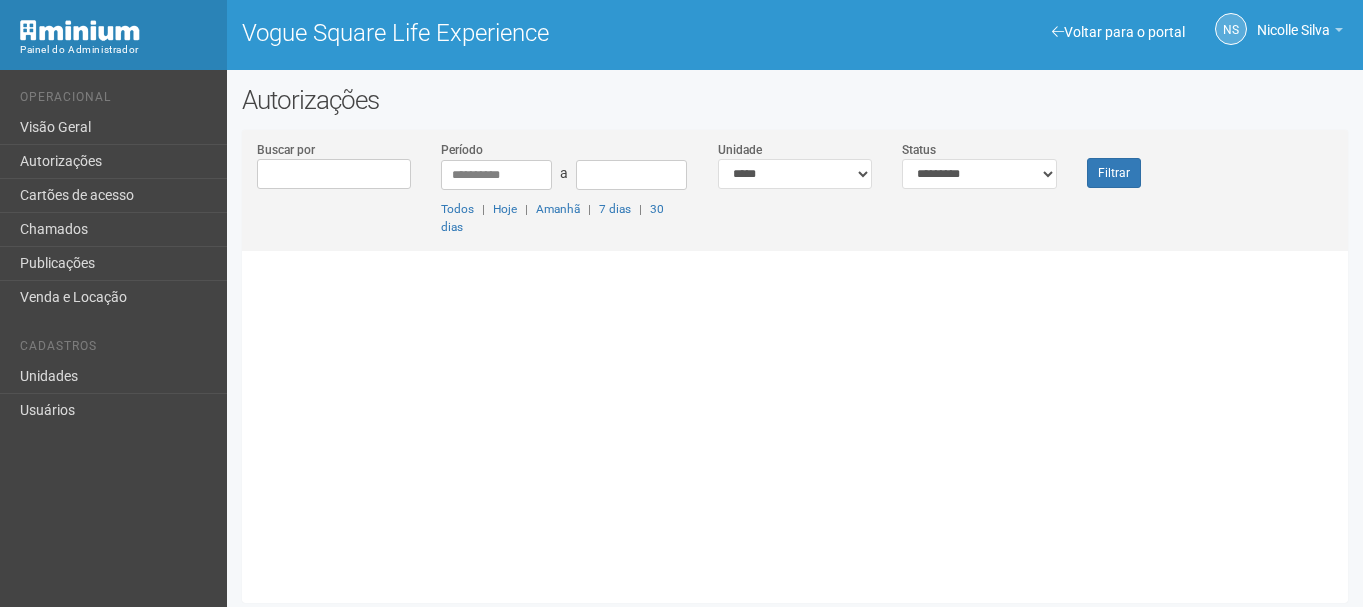scroll, scrollTop: 0, scrollLeft: 0, axis: both 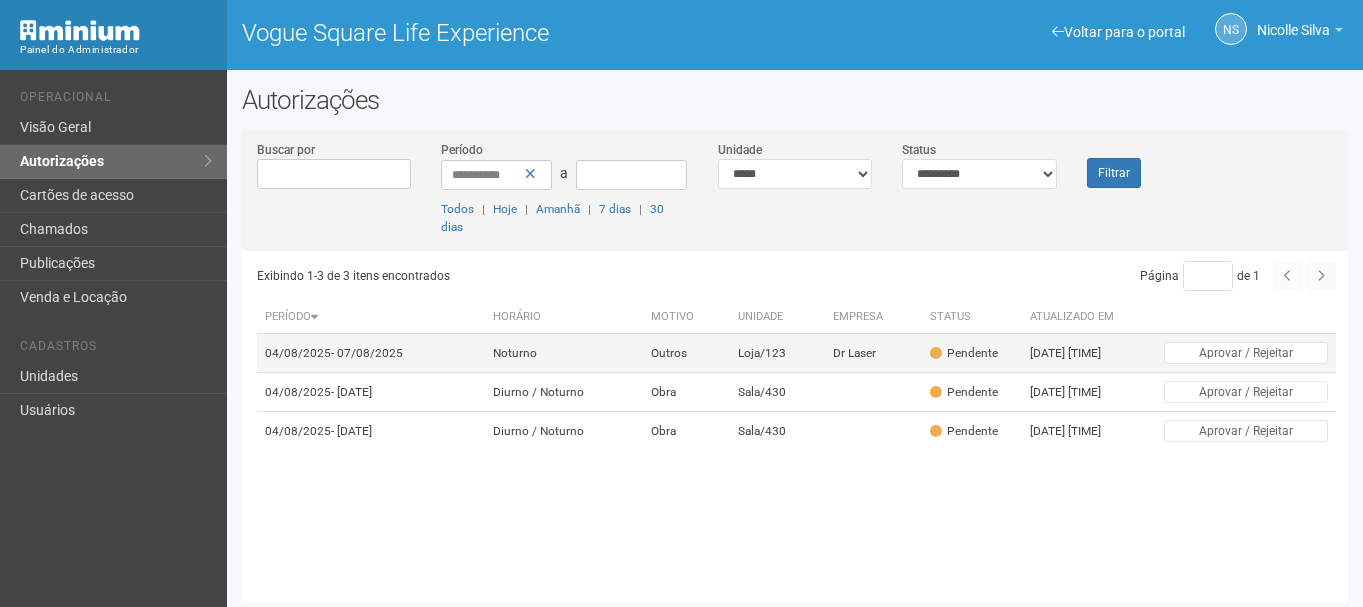 click on "Noturno" at bounding box center [564, 353] 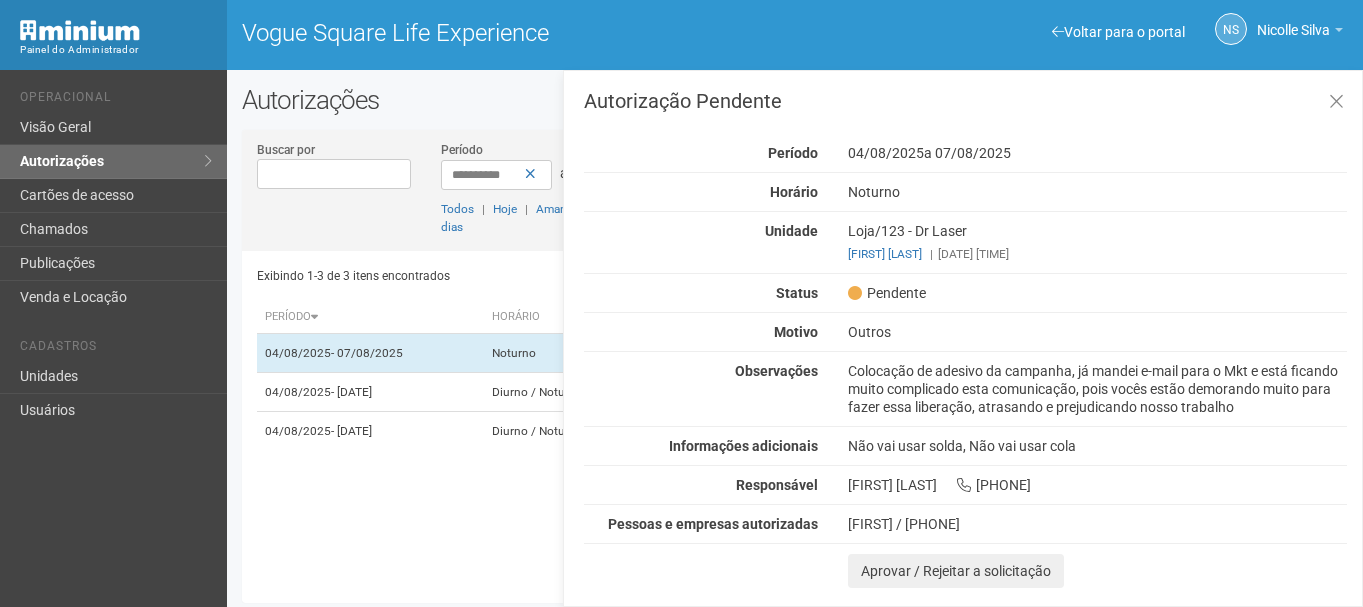 click on "[FIRST] [LAST]
|
[DATE] [TIME]" at bounding box center (1097, 254) 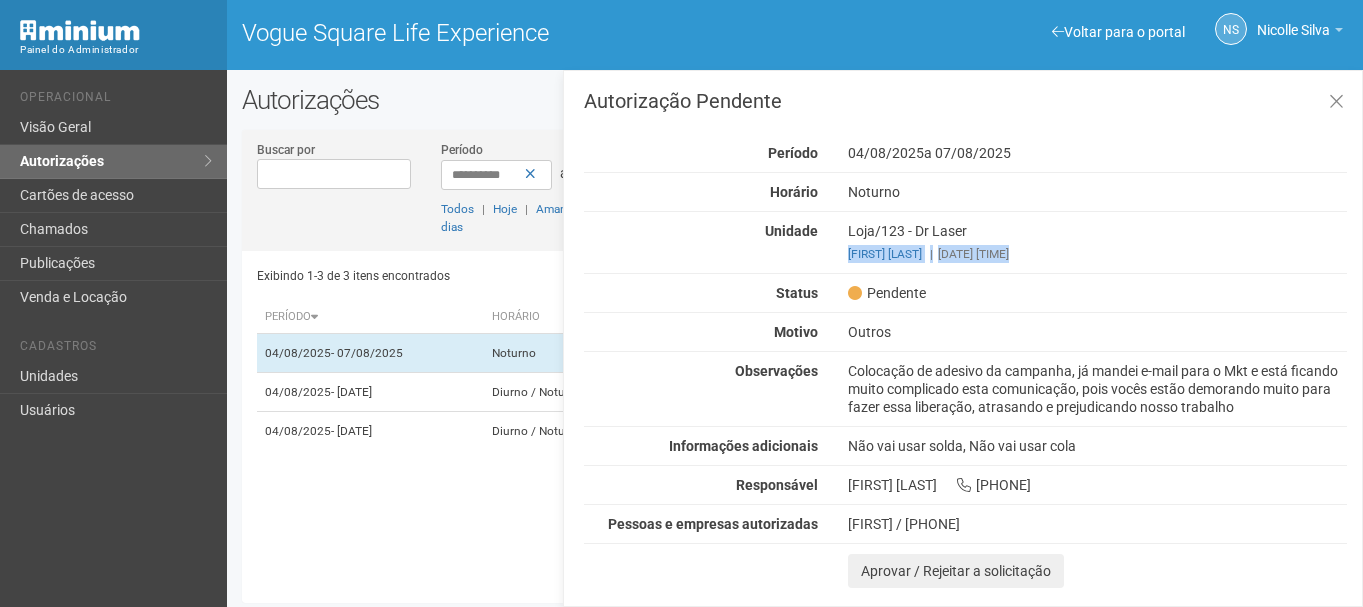 click on "Jacqueline Alves Moraes
|
04/08/2025 16:35" at bounding box center (1097, 254) 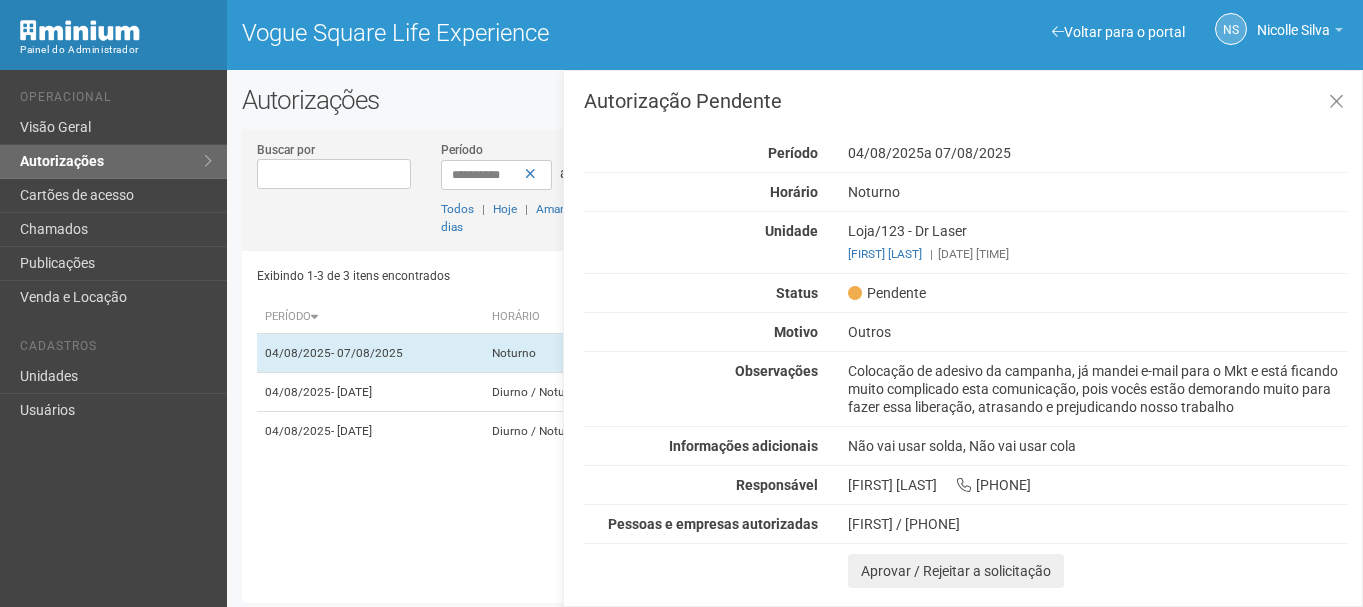 click on "Jacqueline Alves Moraes
|
04/08/2025 16:35" at bounding box center [1097, 254] 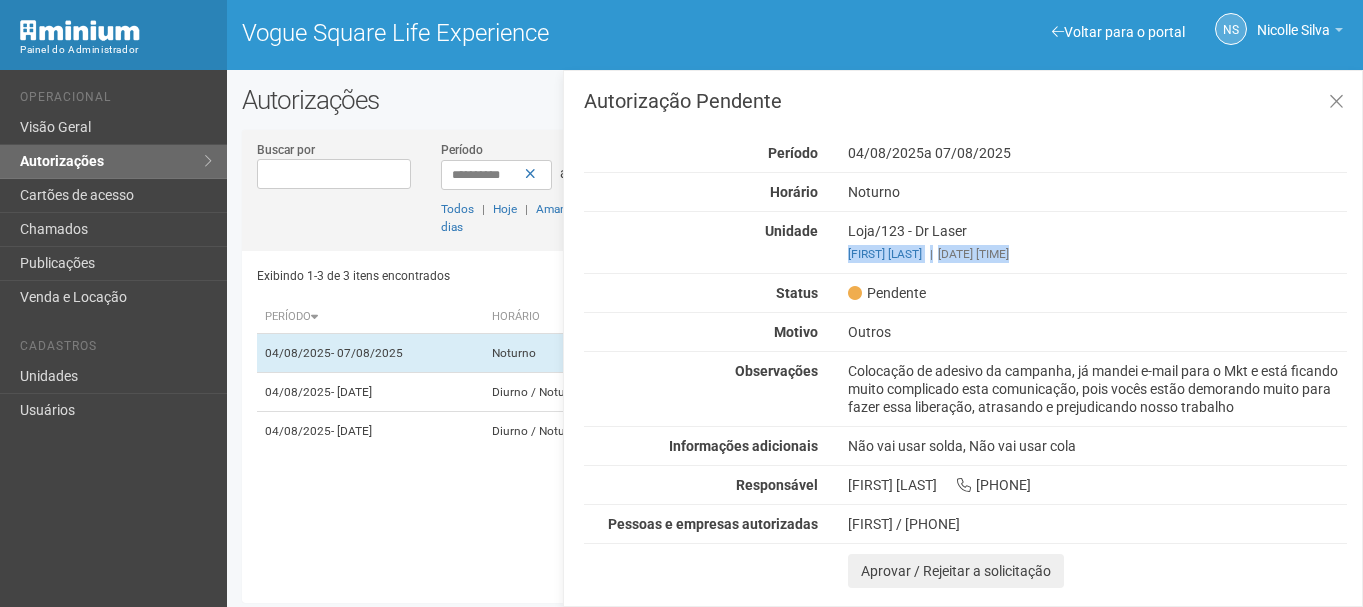 click on "Jacqueline Alves Moraes
|
04/08/2025 16:35" at bounding box center (1097, 254) 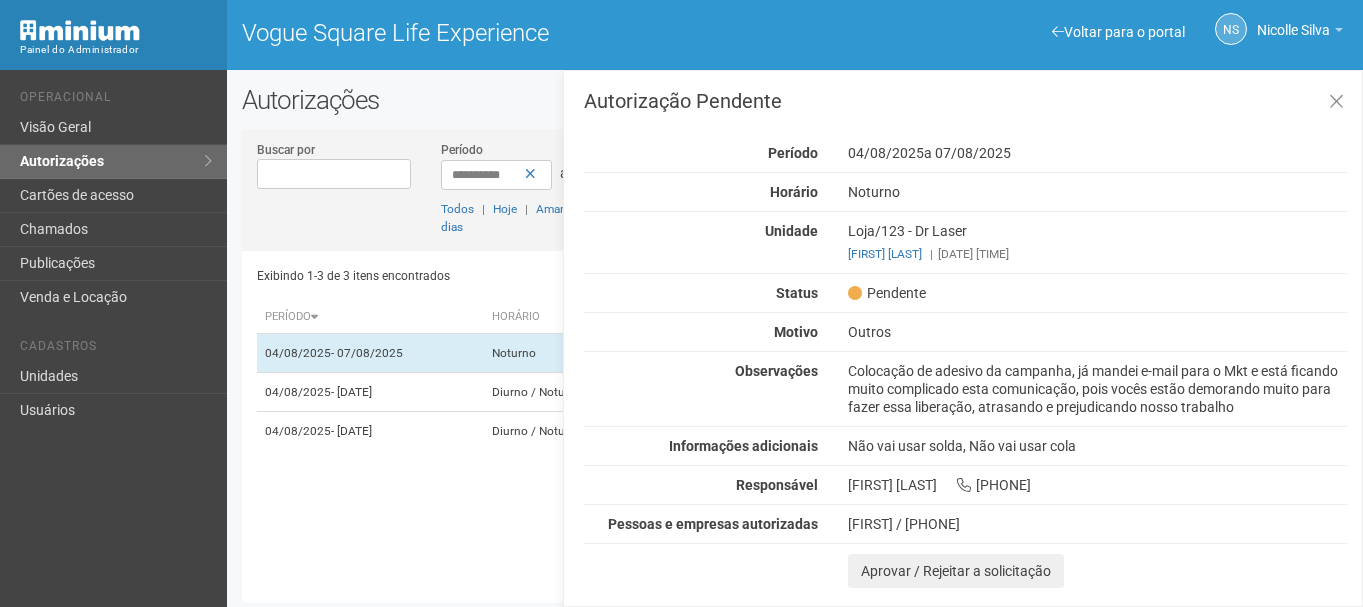 click on "Colocação de adesivo da campanha, já mandei e-mail para o Mkt e está ficando muito complicado esta comunicação, pois vocês estão demorando muito para fazer essa liberação, atrasando e prejudicando nosso trabalho" at bounding box center (1097, 389) 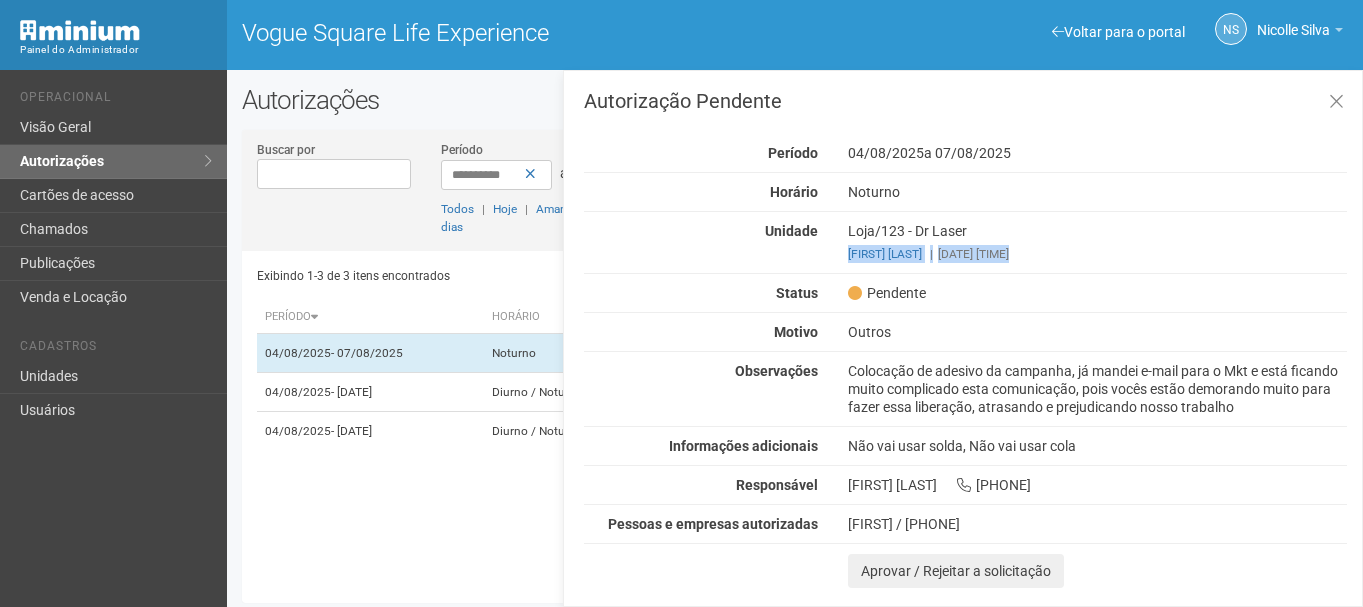 click on "Jacqueline Alves Moraes
|
04/08/2025 16:35" at bounding box center [1097, 254] 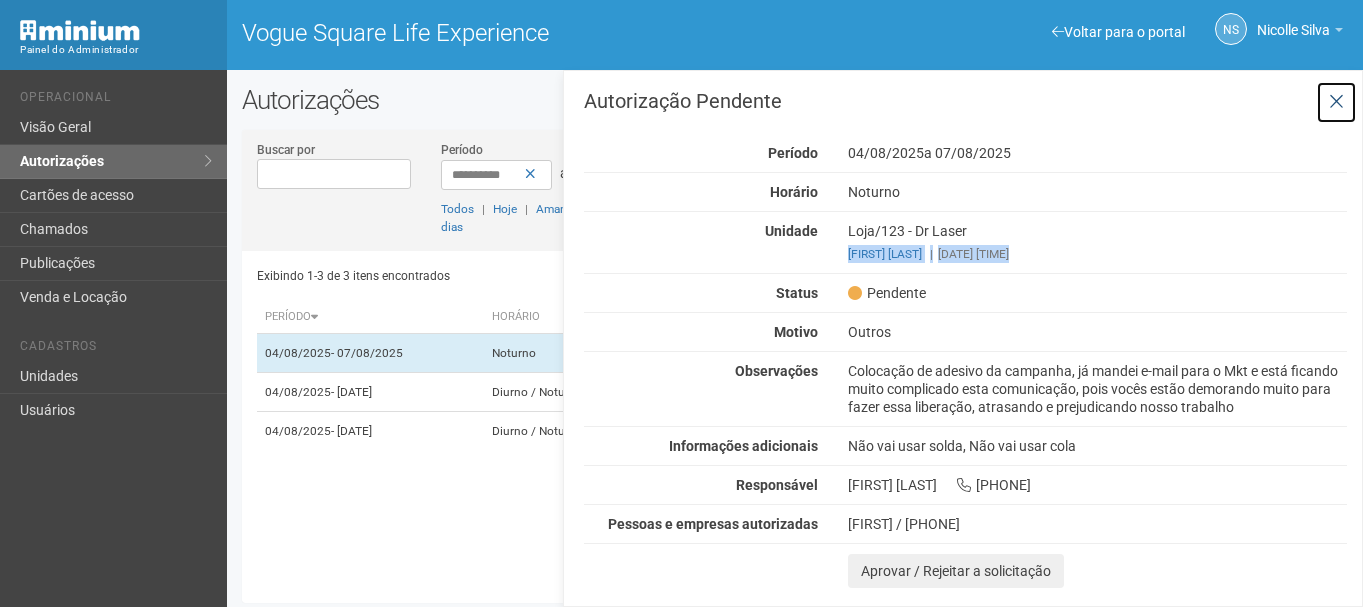 click at bounding box center [1336, 102] 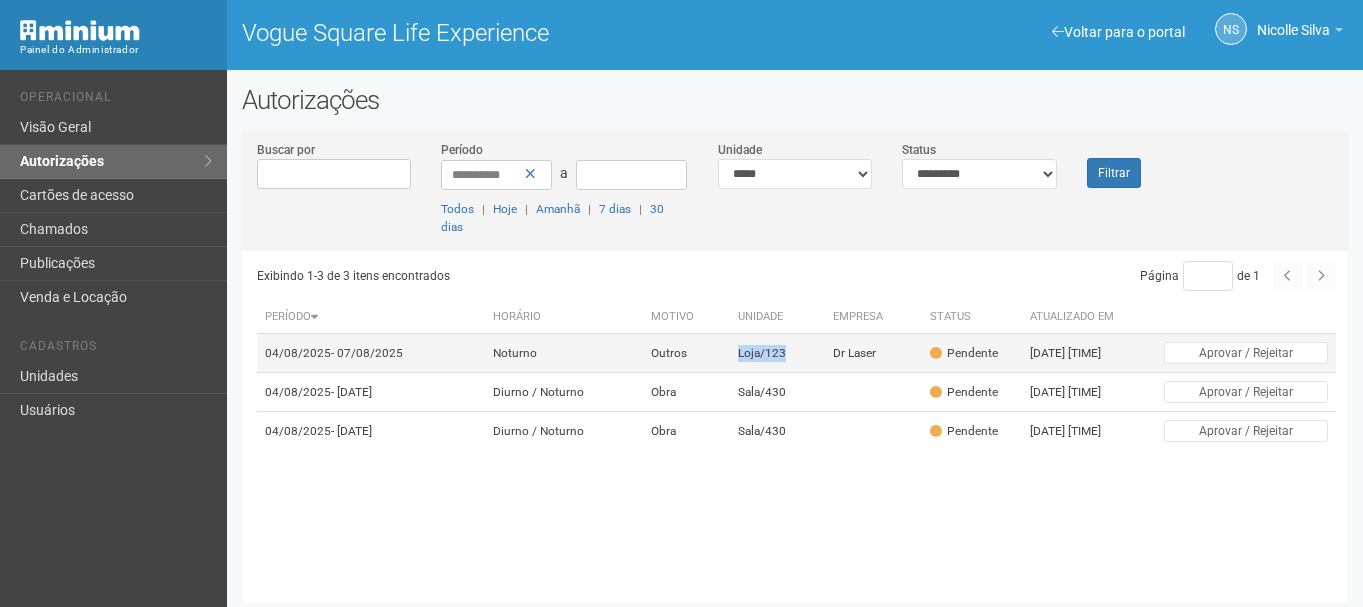 drag, startPoint x: 769, startPoint y: 362, endPoint x: 703, endPoint y: 360, distance: 66.0303 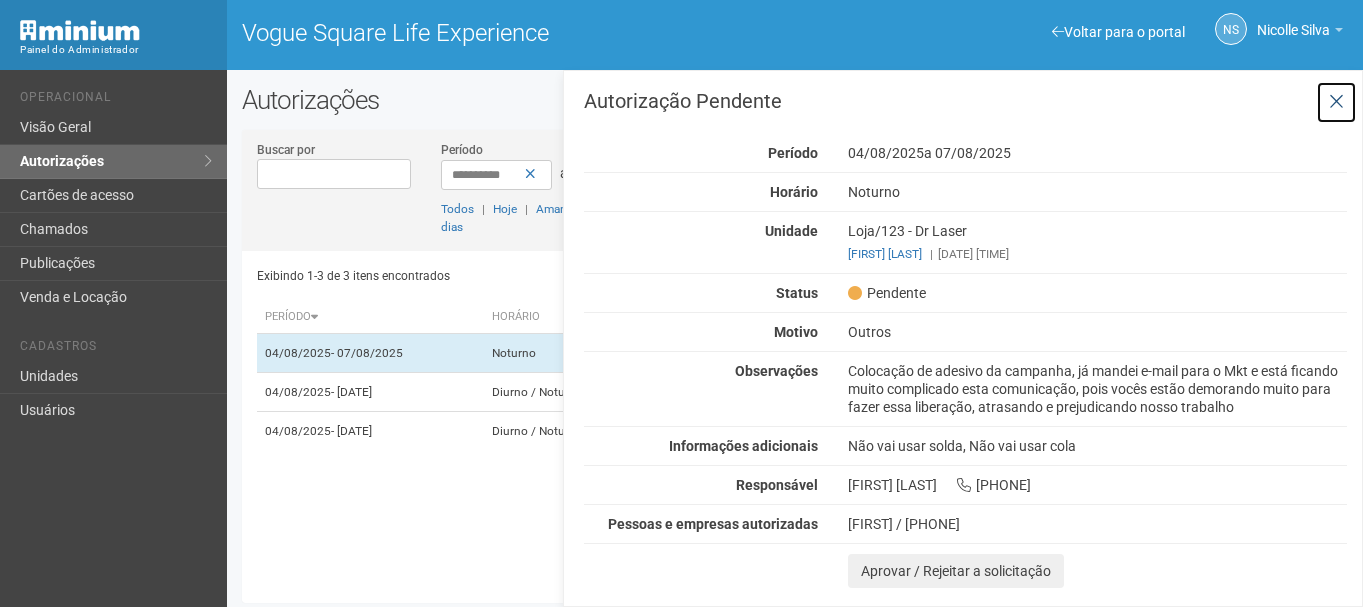 click at bounding box center (1336, 102) 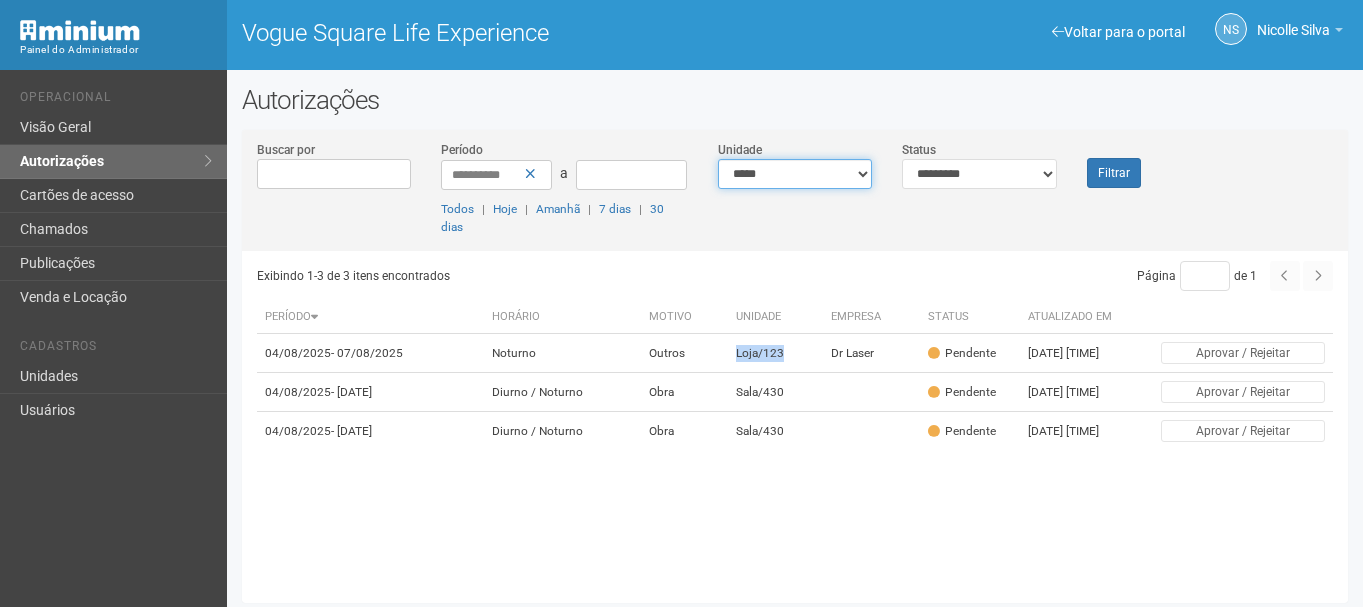 click on "**********" at bounding box center [795, 174] 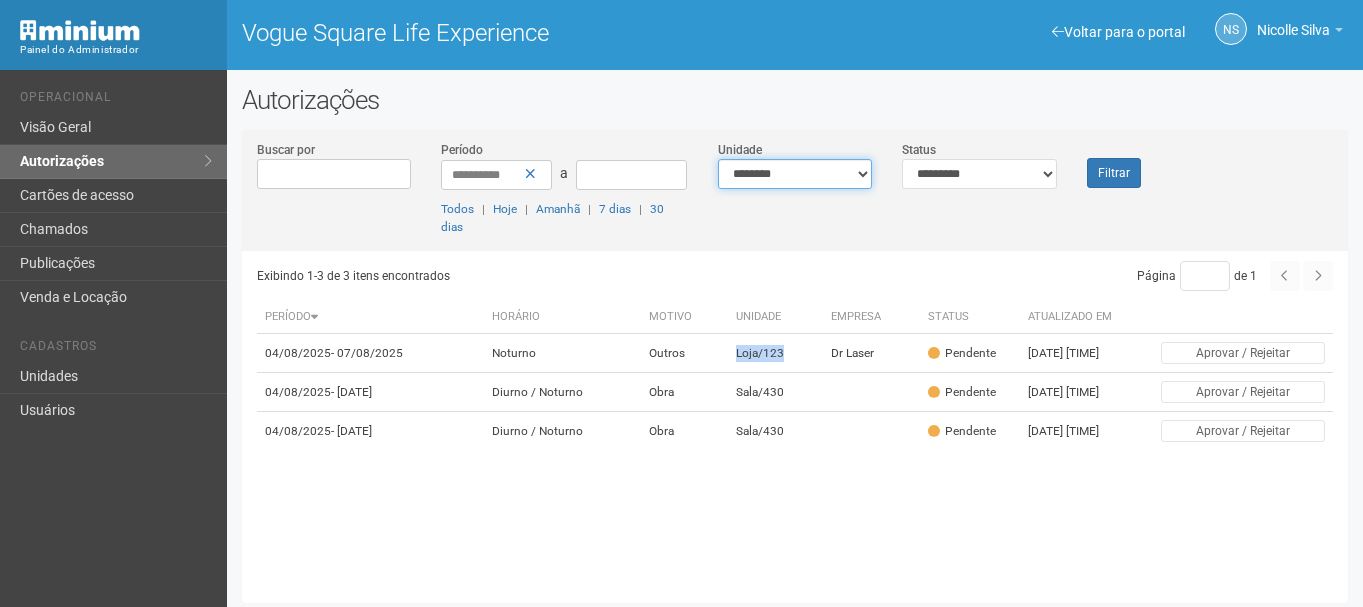 click on "**********" at bounding box center [795, 174] 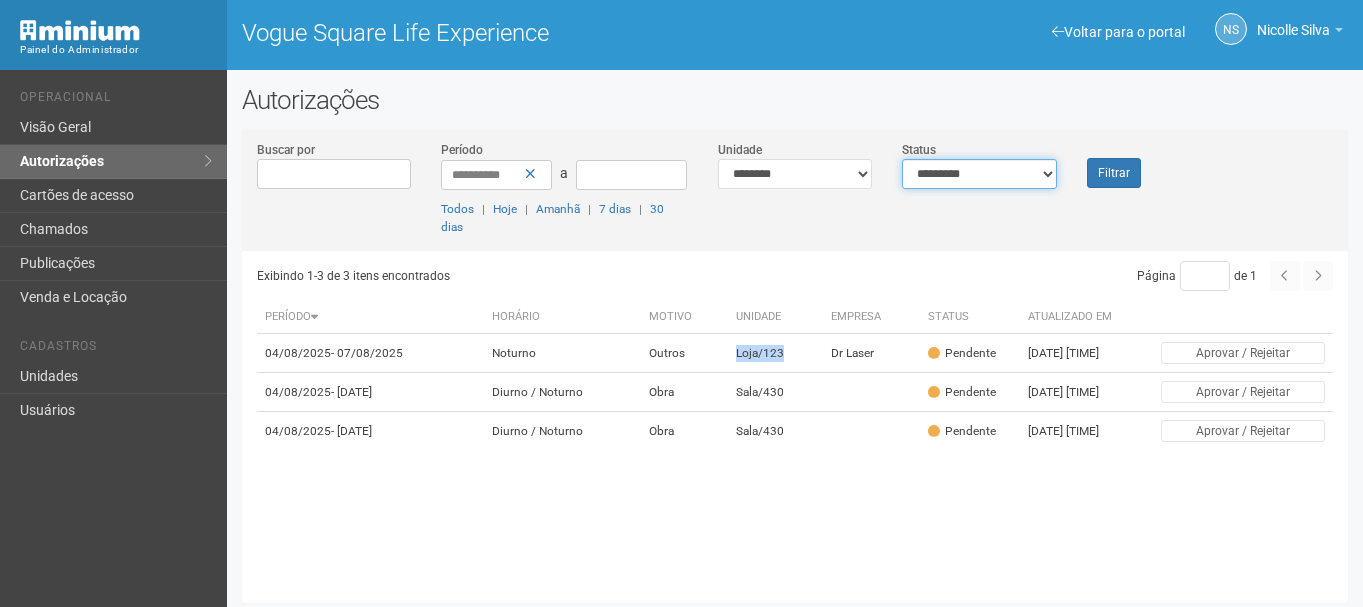 click on "**********" at bounding box center (979, 174) 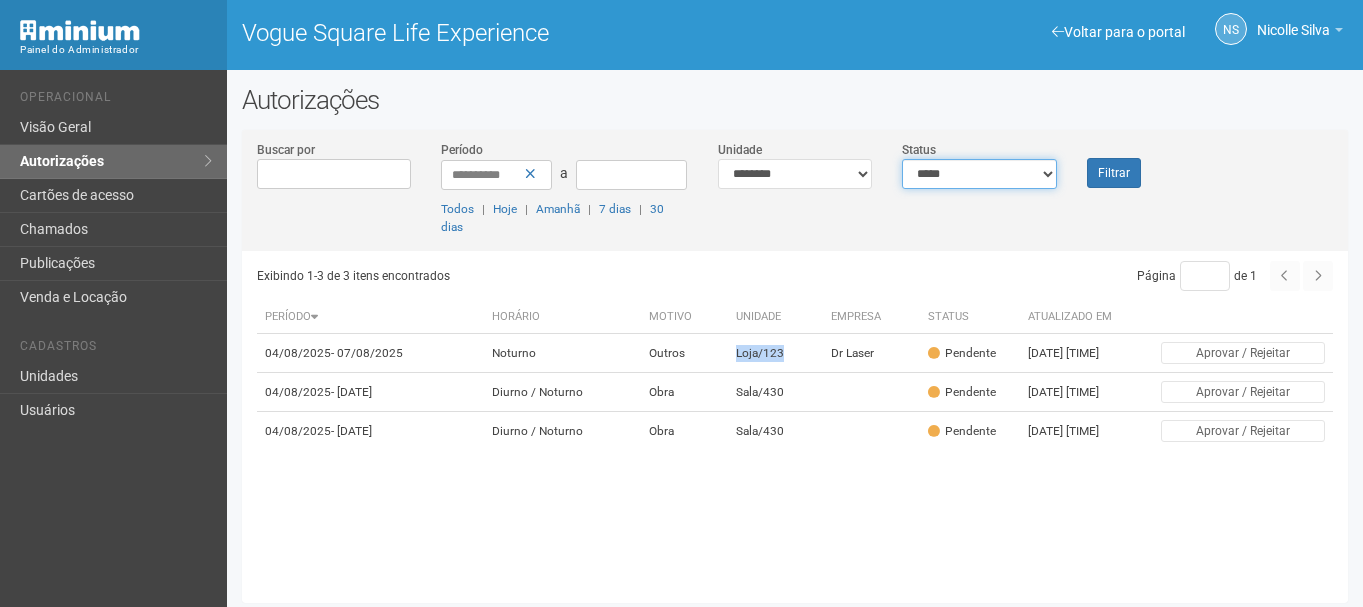 click on "**********" at bounding box center (979, 174) 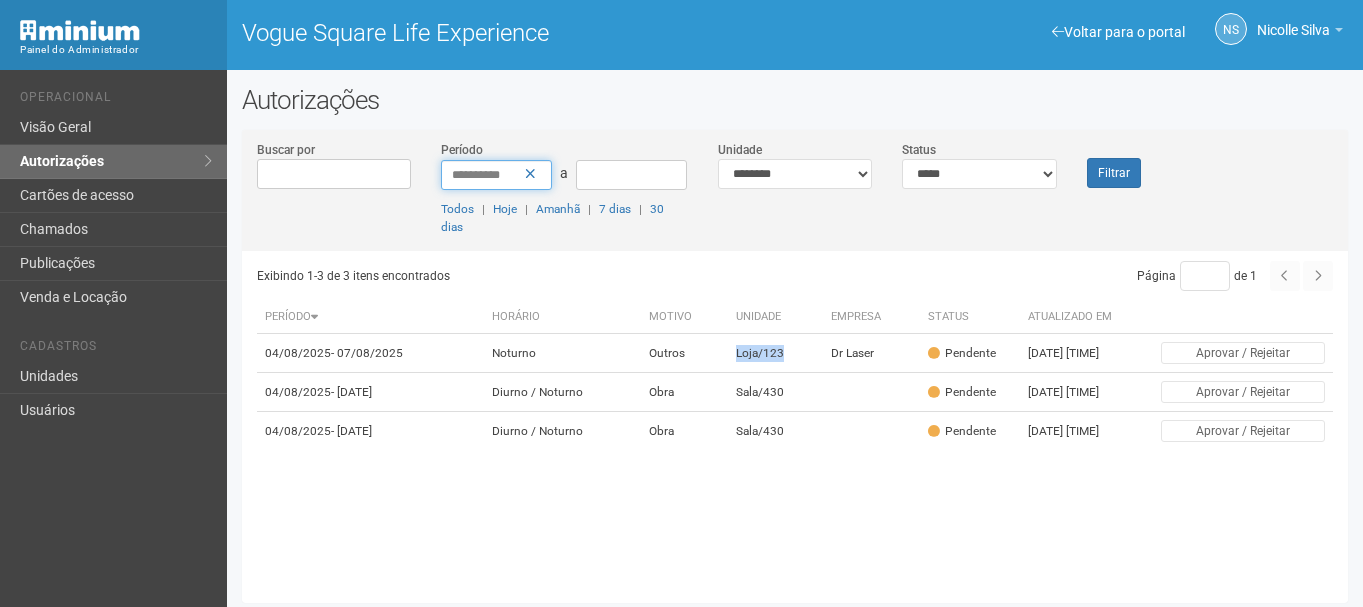 click on "**********" at bounding box center [496, 175] 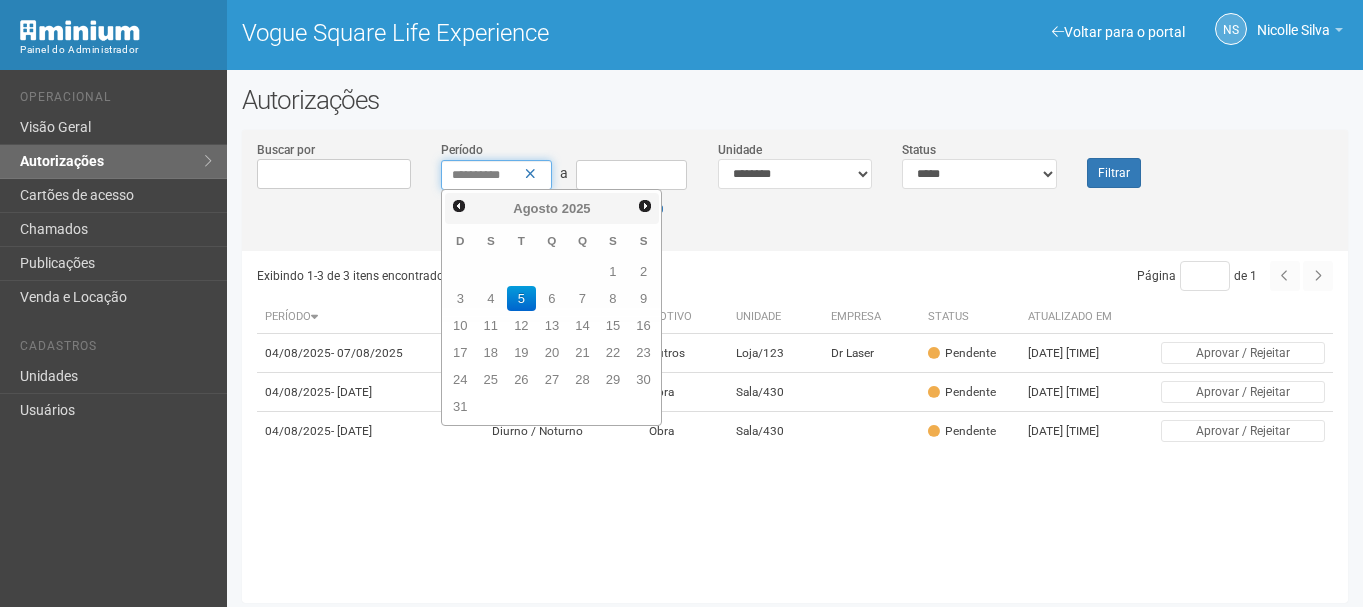click on "**********" at bounding box center [496, 175] 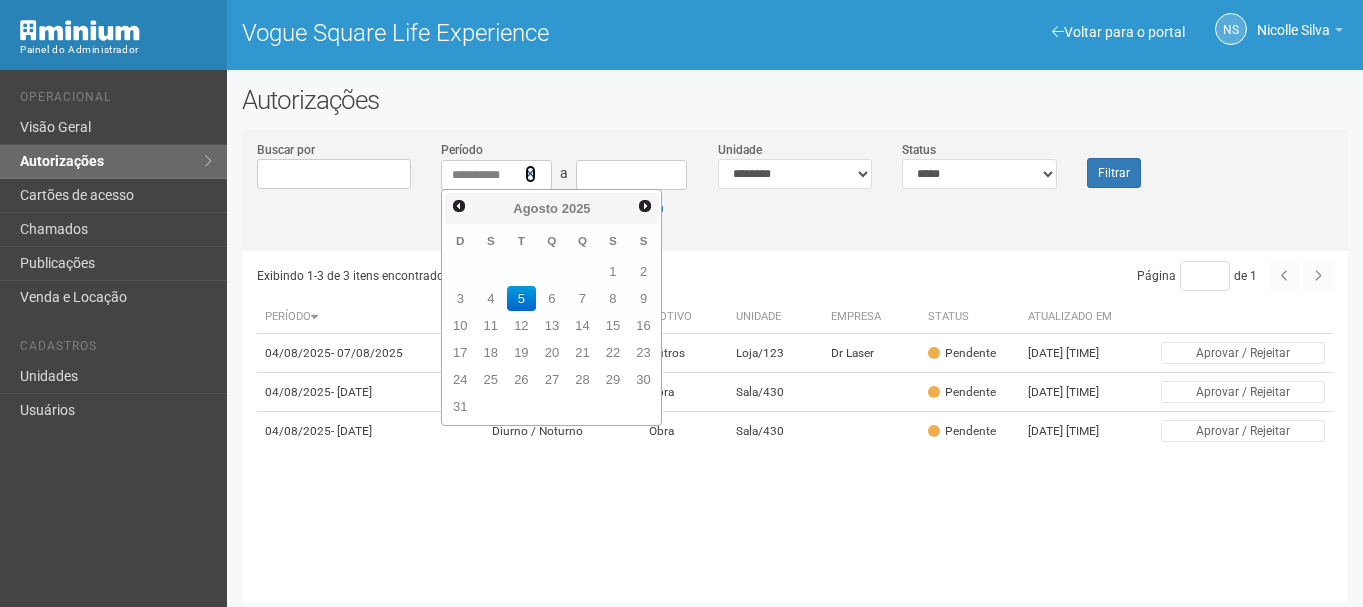 click at bounding box center (530, 174) 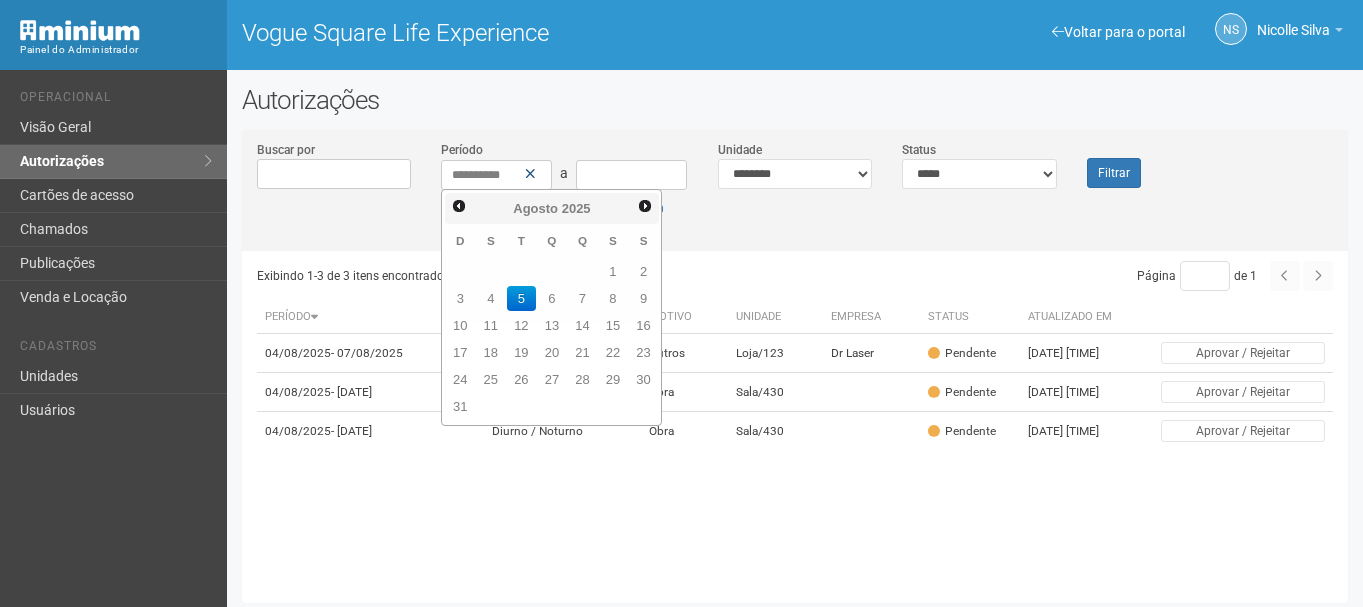 type 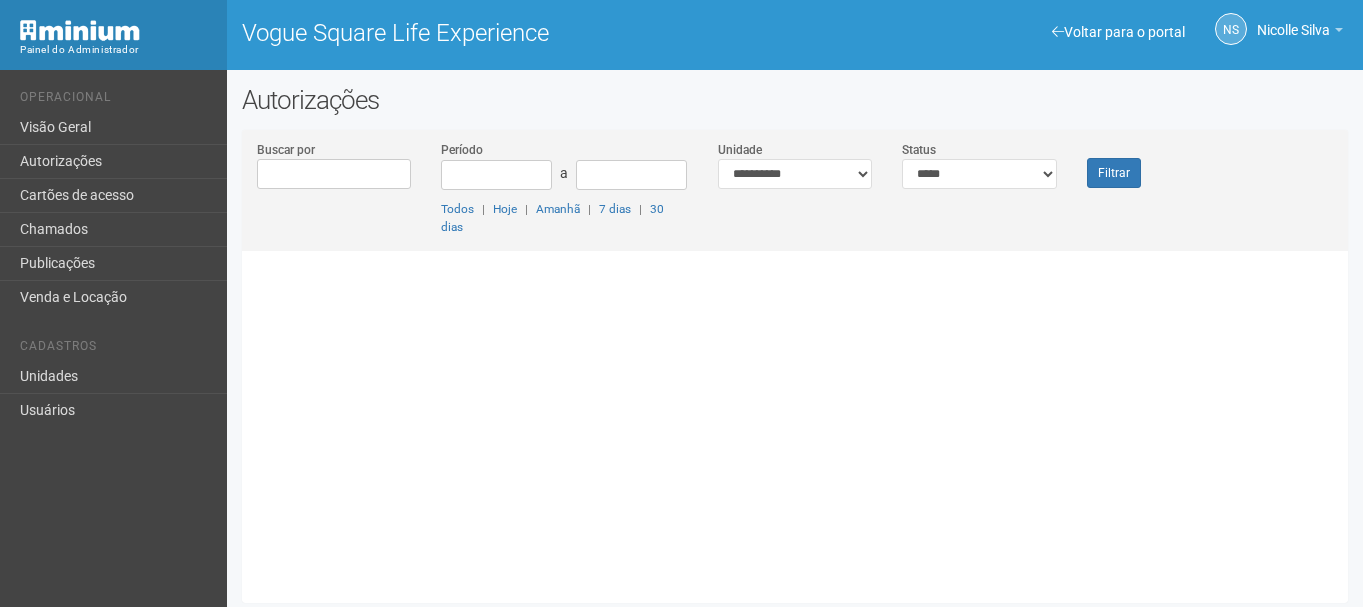 scroll, scrollTop: 0, scrollLeft: 0, axis: both 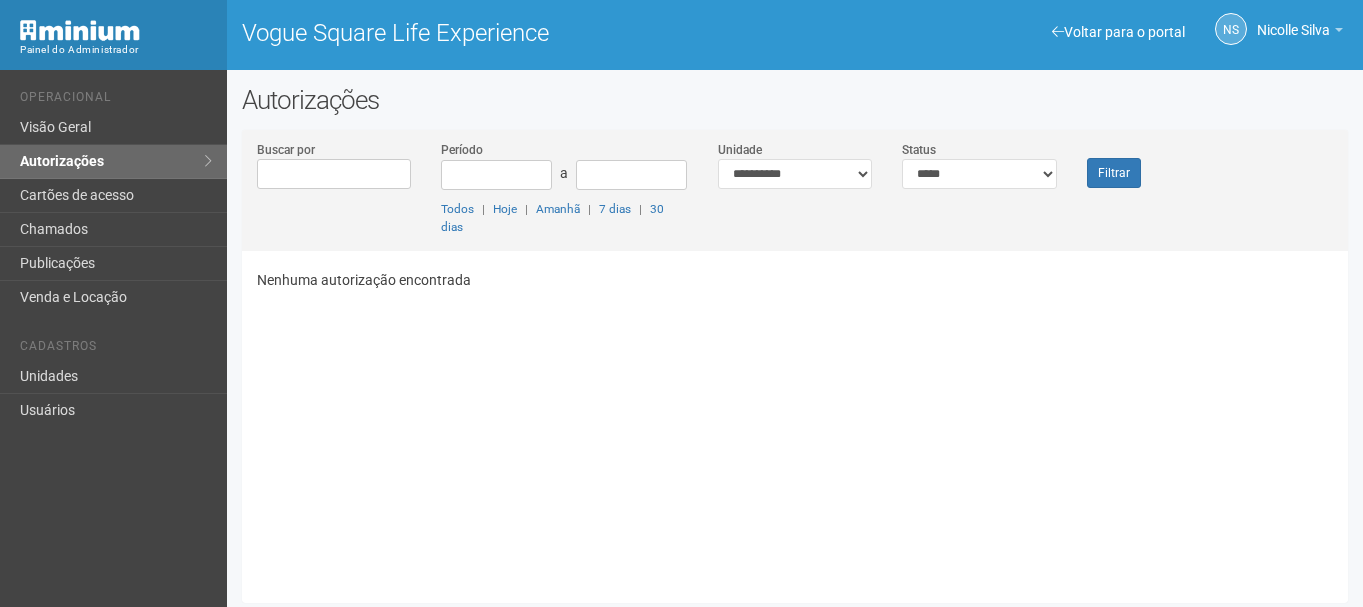 click on "Nenhuma autorização encontrada" at bounding box center (802, 419) 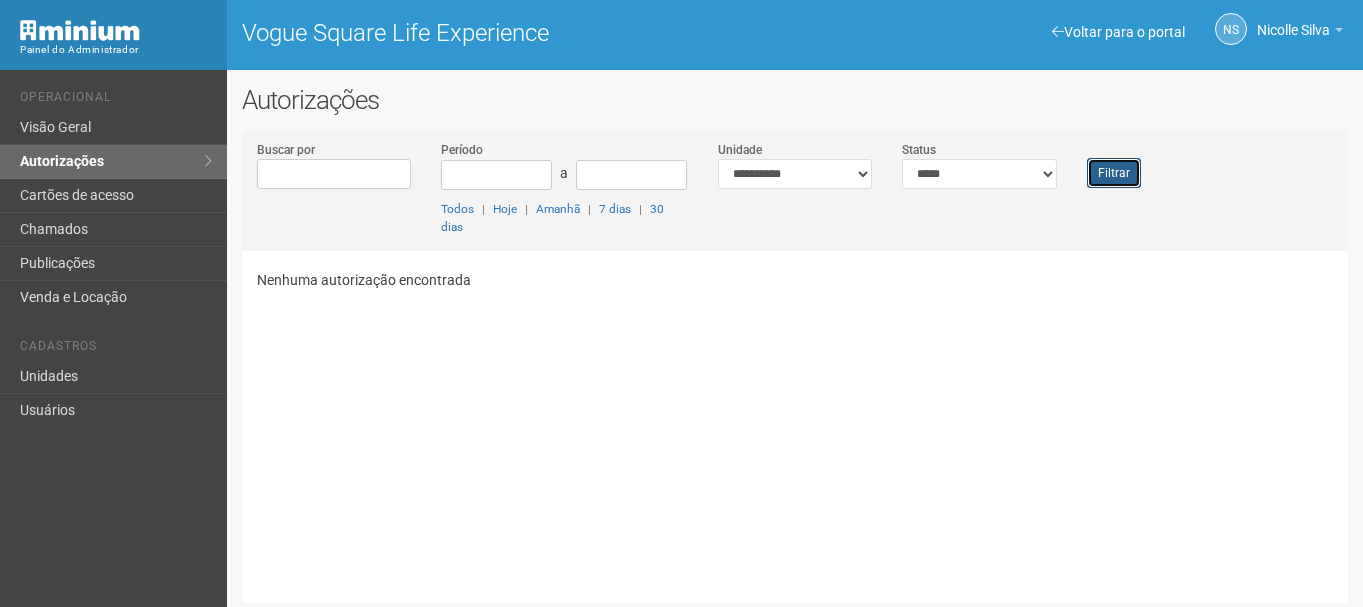 click on "Filtrar" at bounding box center [1114, 173] 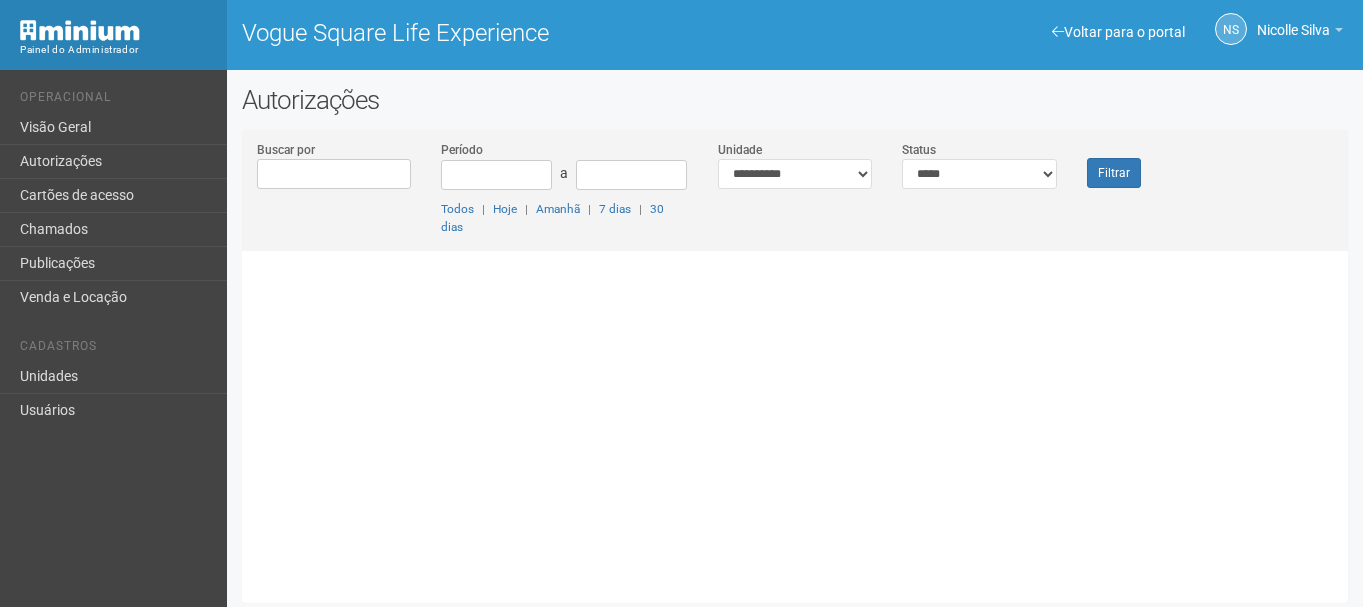 scroll, scrollTop: 0, scrollLeft: 0, axis: both 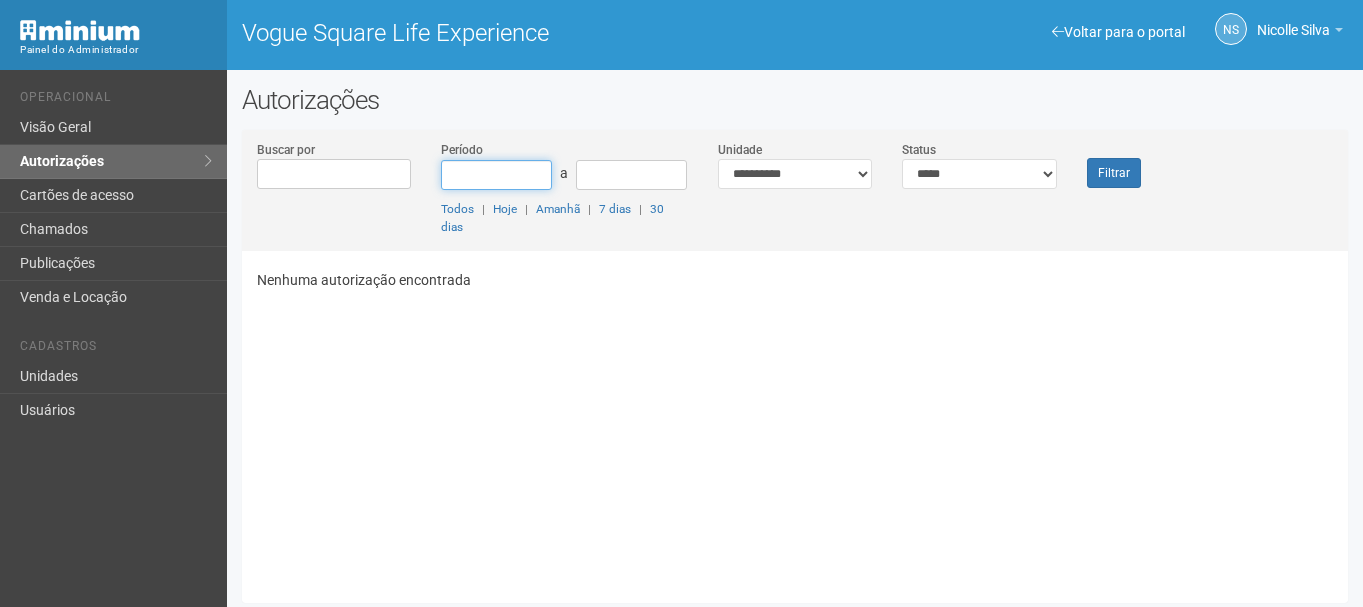 type on "****" 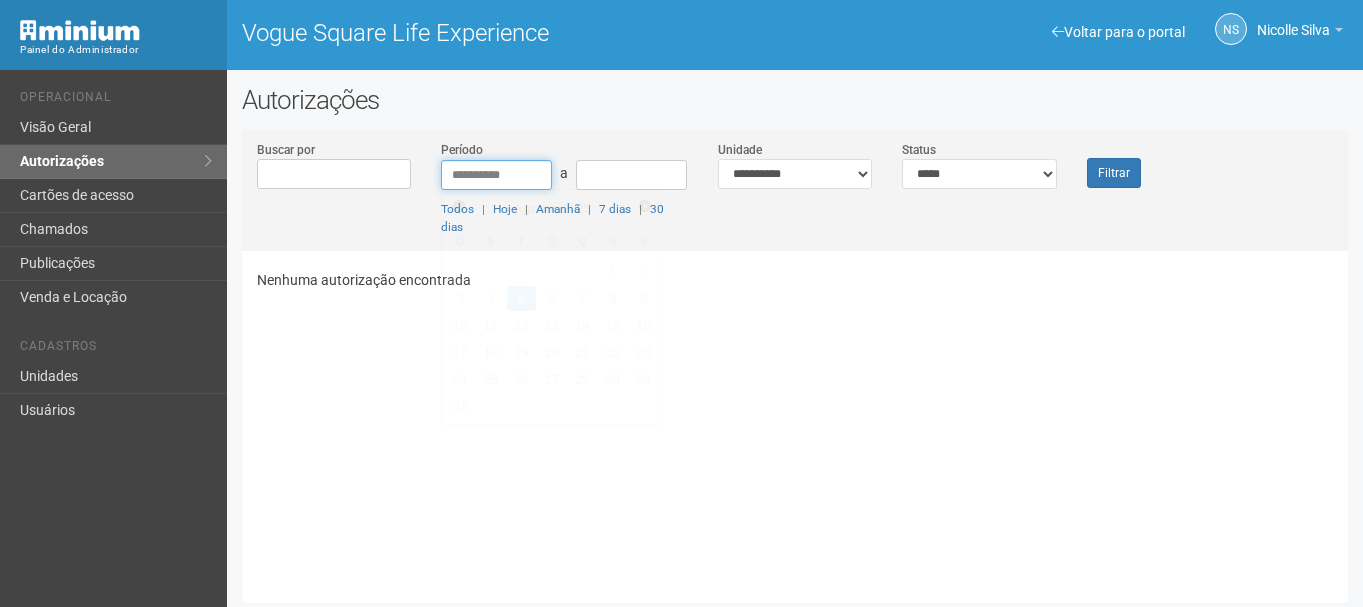 click on "****" at bounding box center (496, 175) 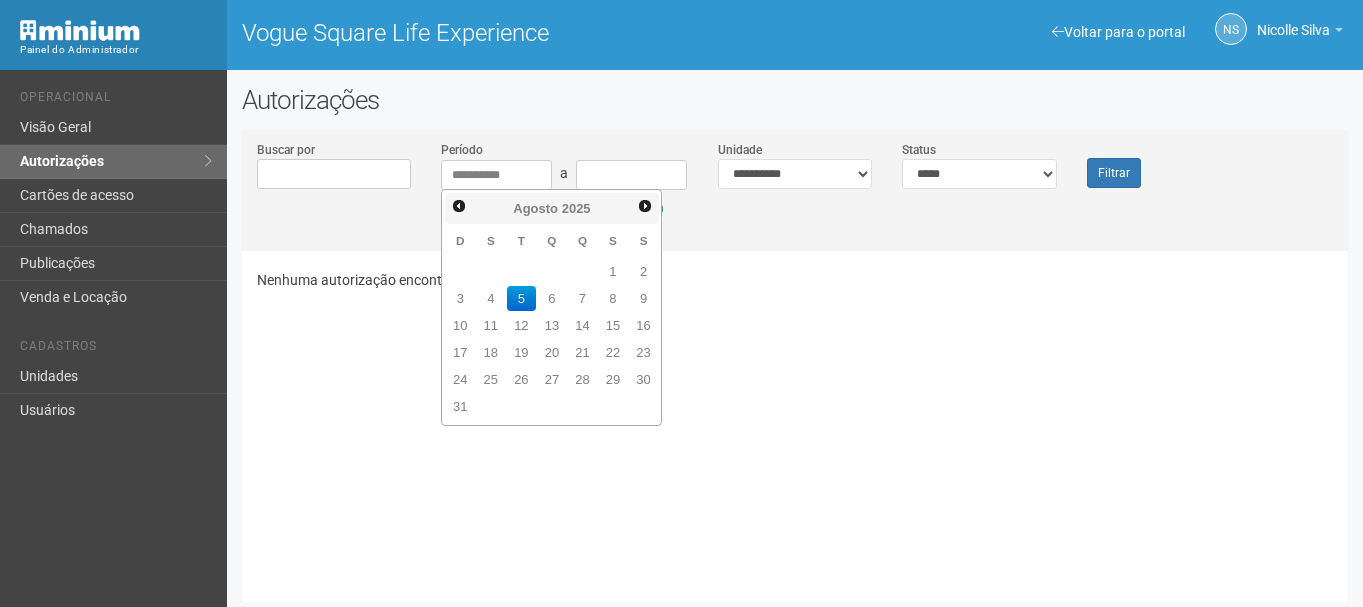 type 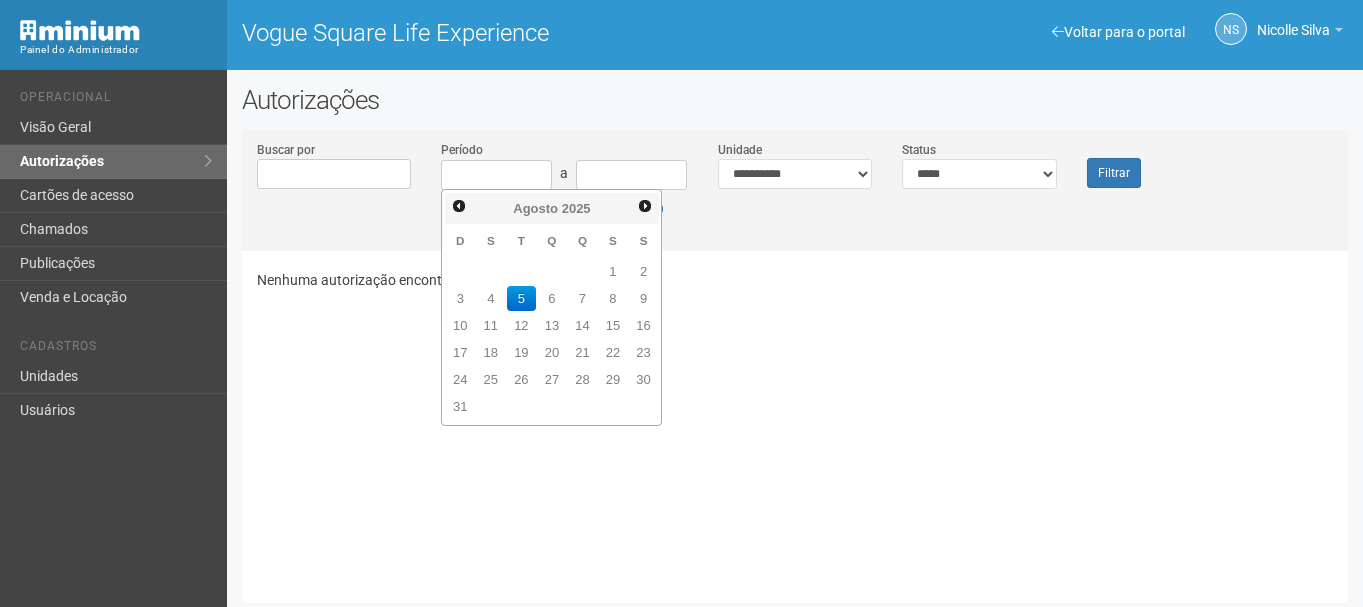 click on "Buscar por
Período
a
Todos
|
Hoje
|
Amanhã
|
7 dias
|
30 dias
Unidade
*****
********
********
********
********
********
********
********
********
********
********
********
********
********
********
********
********
********
********
********
********
********
********
********
********
********
********
********
********
********
********
********
********
********
********
********
********
********
********
********
********" at bounding box center [795, 195] 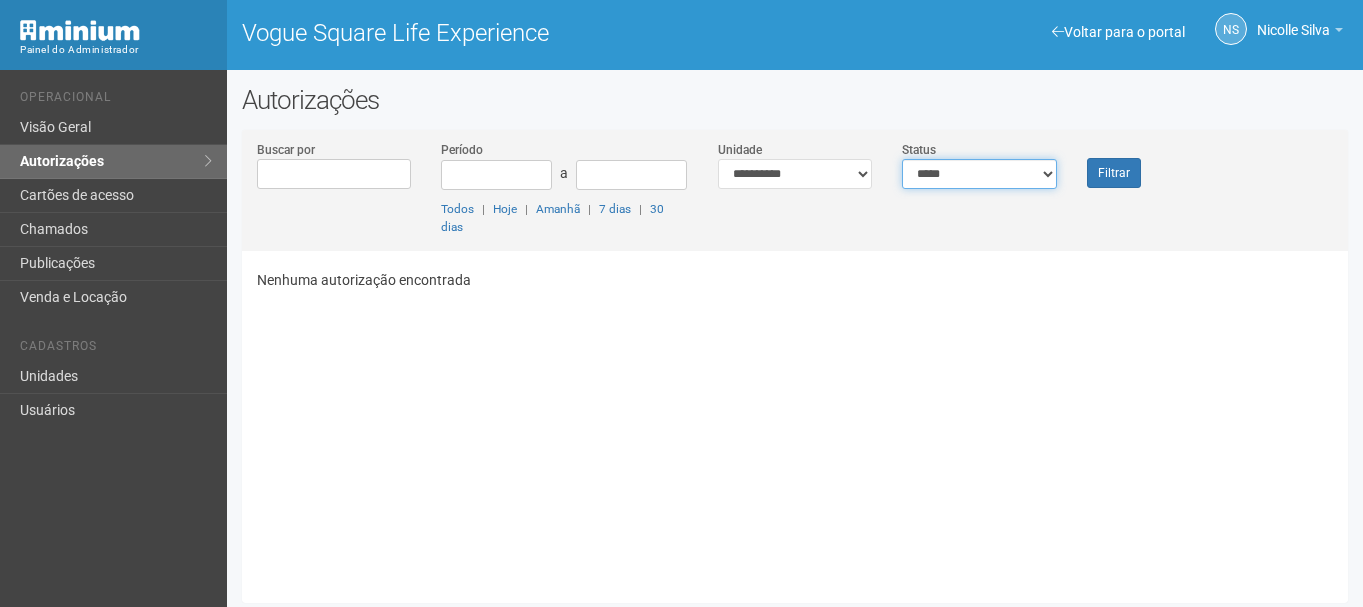 click on "**********" at bounding box center (979, 174) 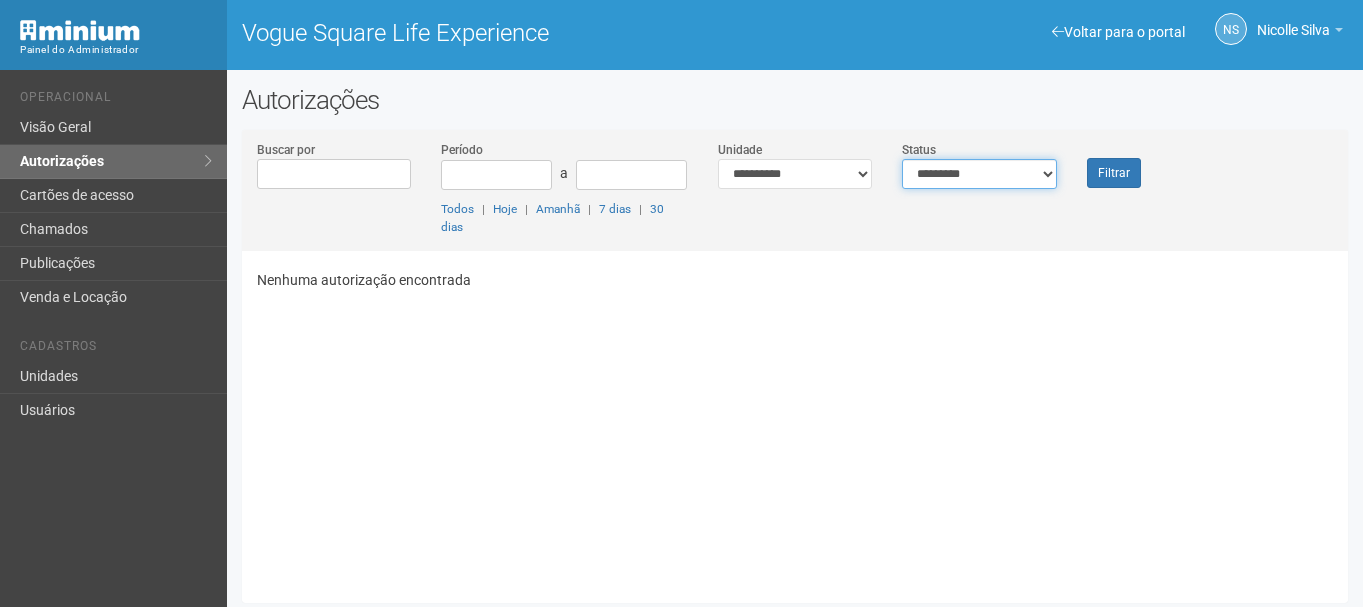click on "**********" at bounding box center [979, 174] 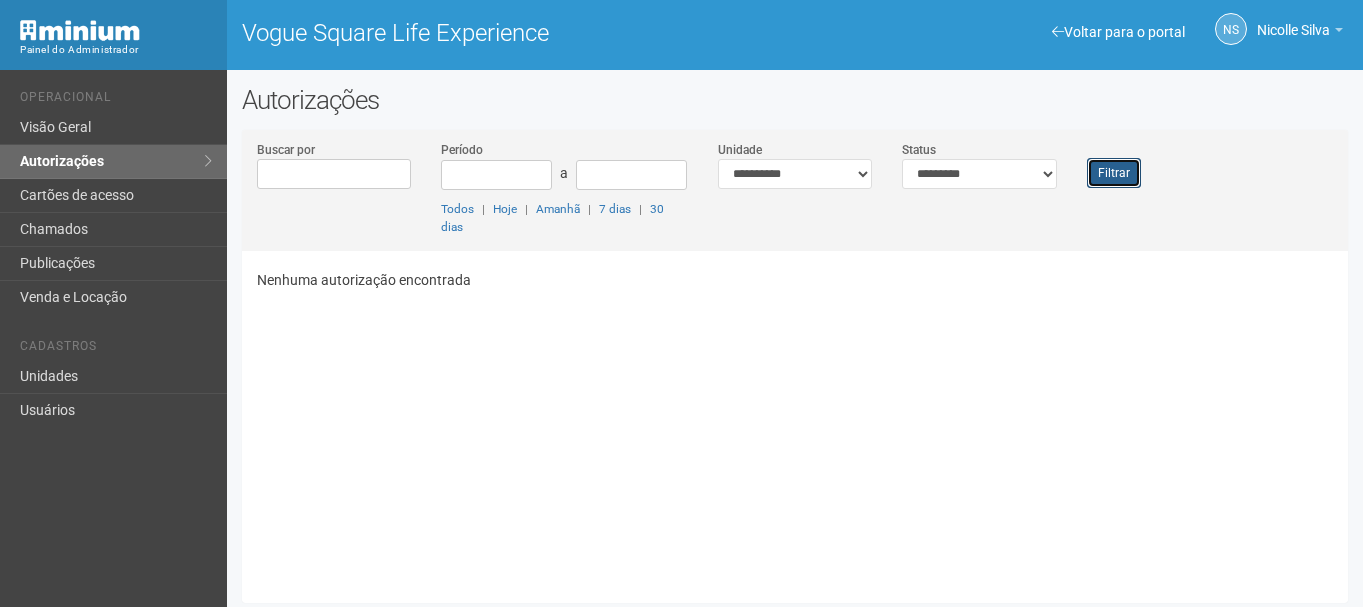 click on "Filtrar" at bounding box center (1114, 173) 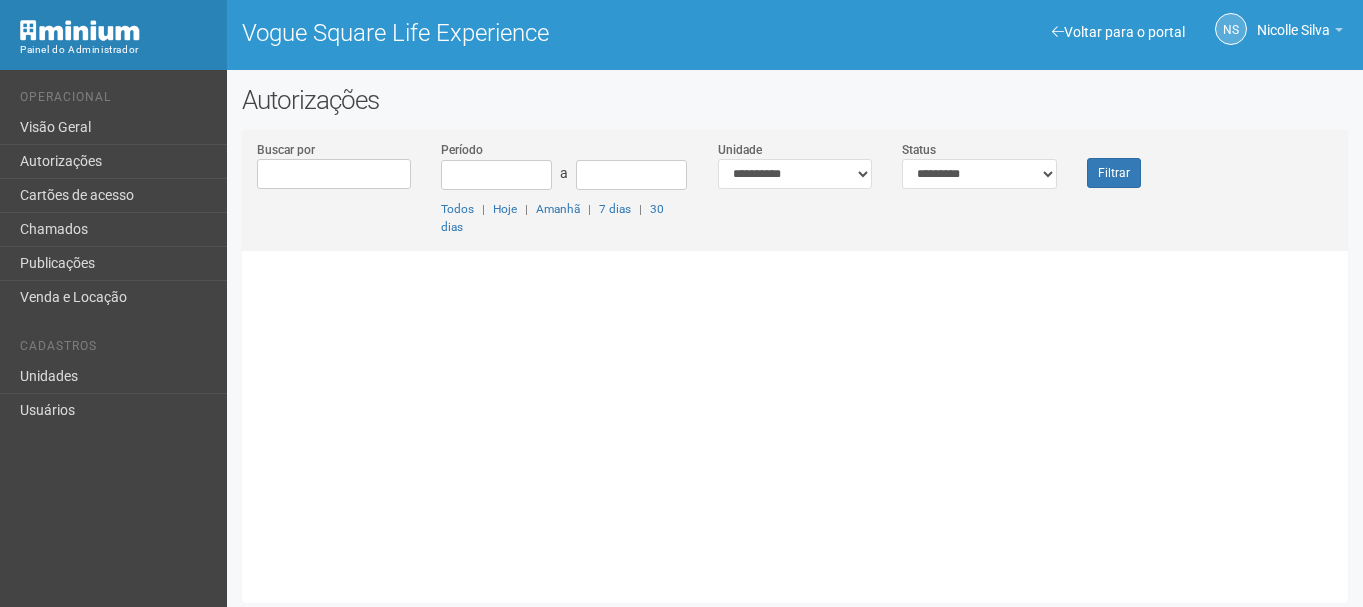 scroll, scrollTop: 0, scrollLeft: 0, axis: both 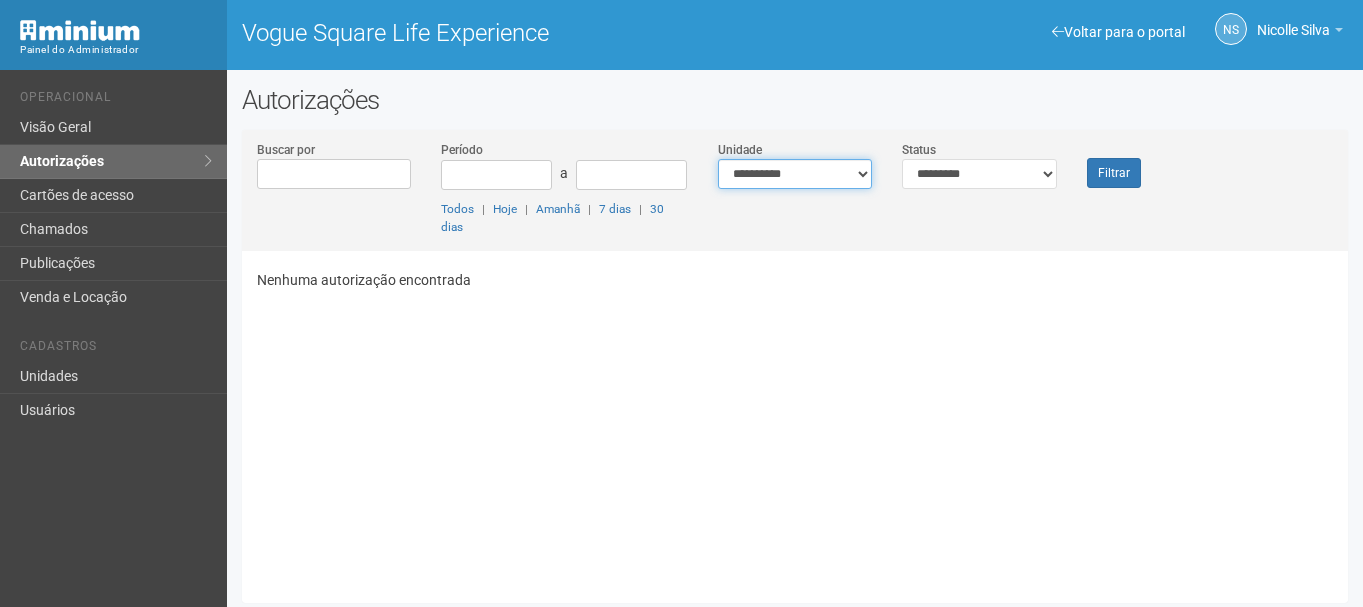 click on "**********" at bounding box center [795, 174] 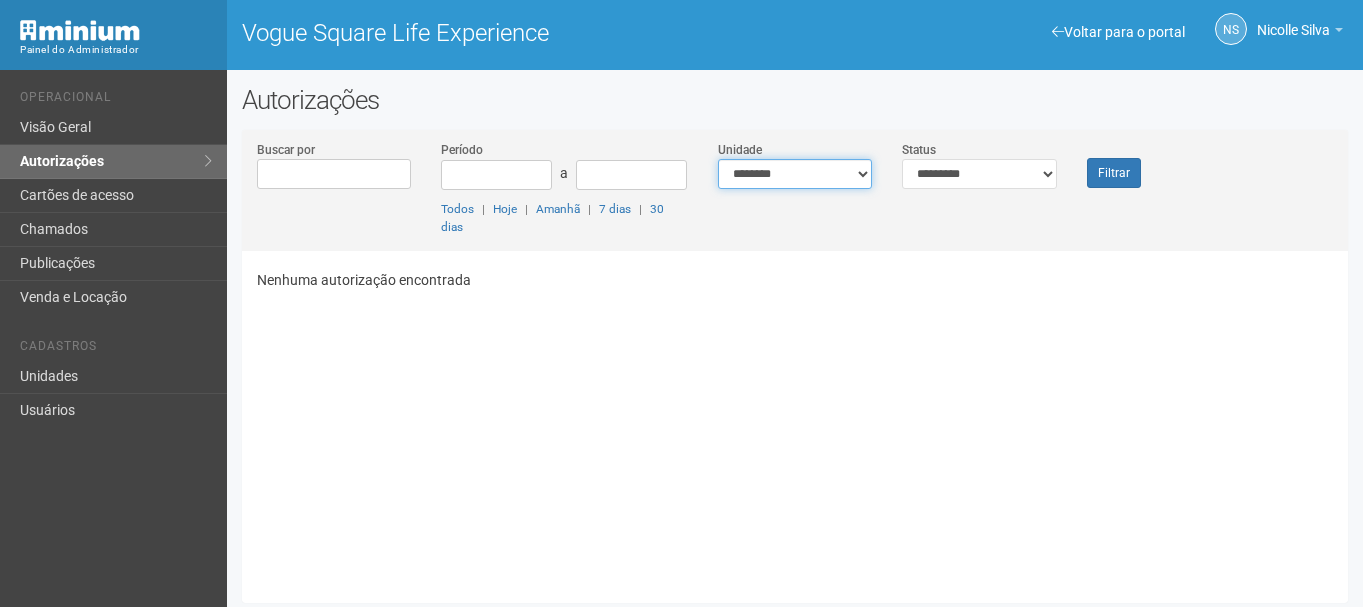 click on "**********" at bounding box center (795, 174) 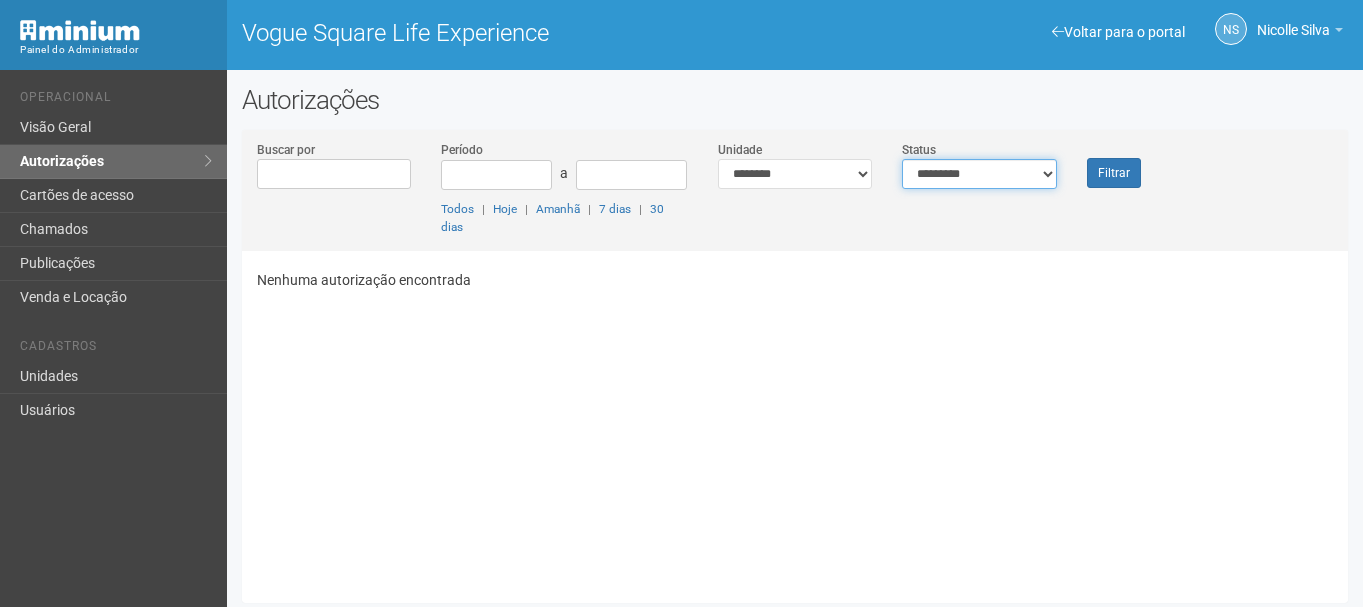 drag, startPoint x: 1037, startPoint y: 172, endPoint x: 1033, endPoint y: 183, distance: 11.7046995 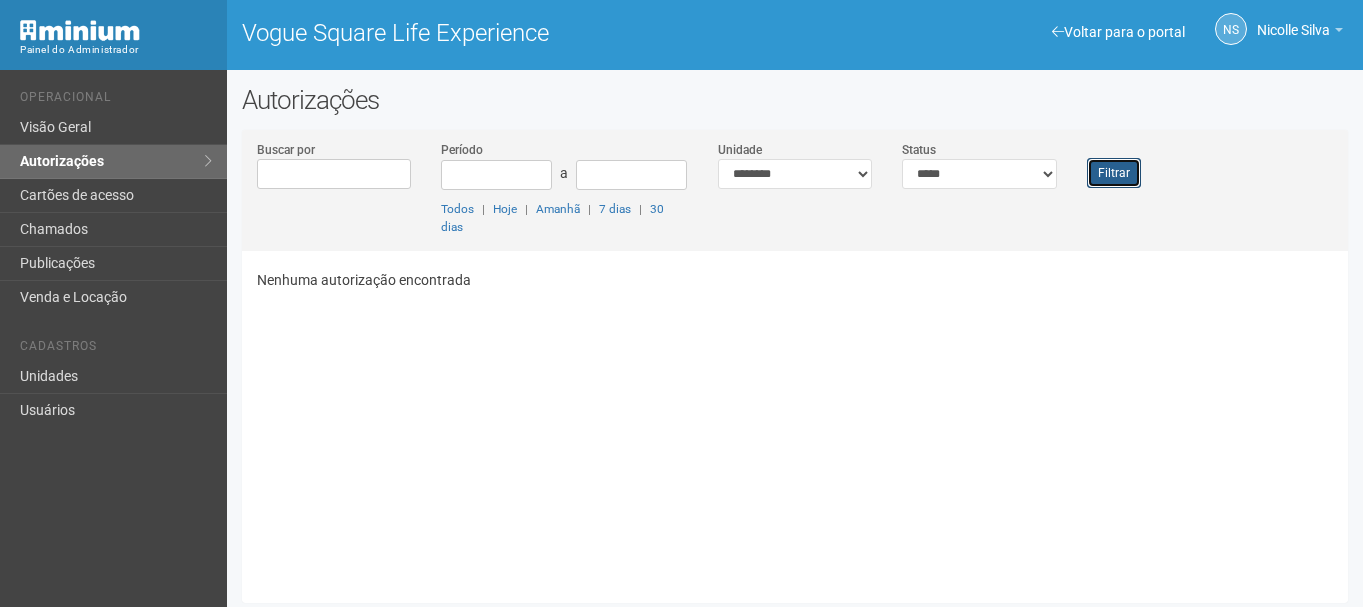 click on "Filtrar" at bounding box center (1114, 173) 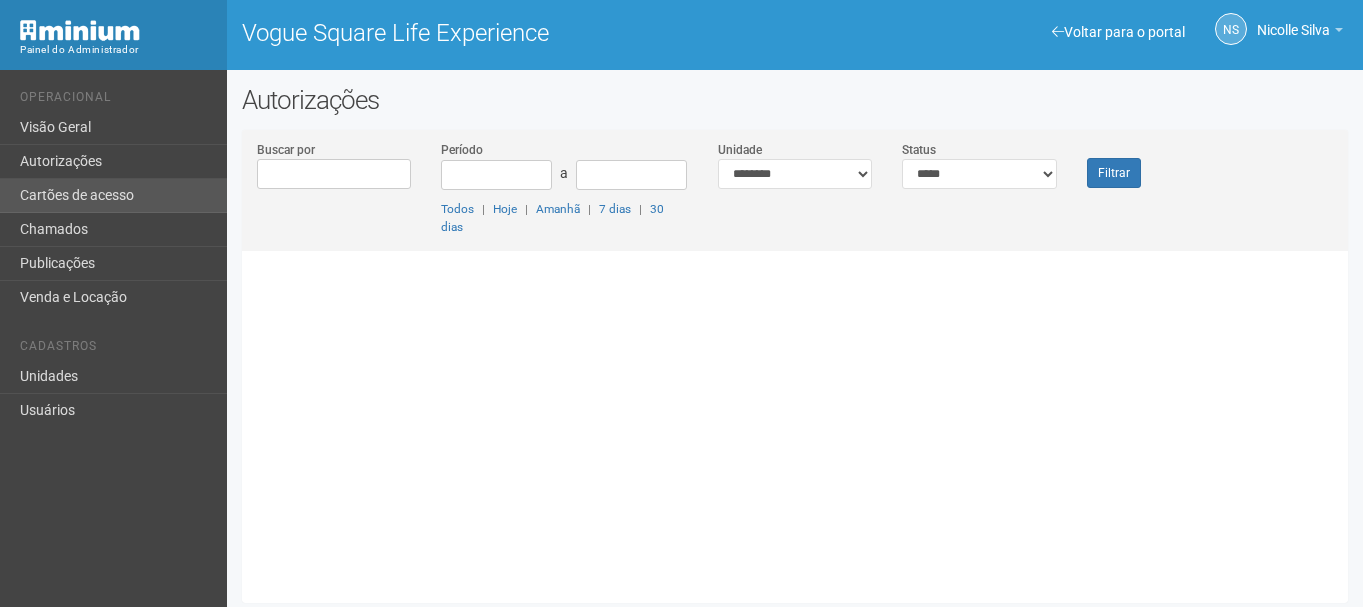 scroll, scrollTop: 0, scrollLeft: 0, axis: both 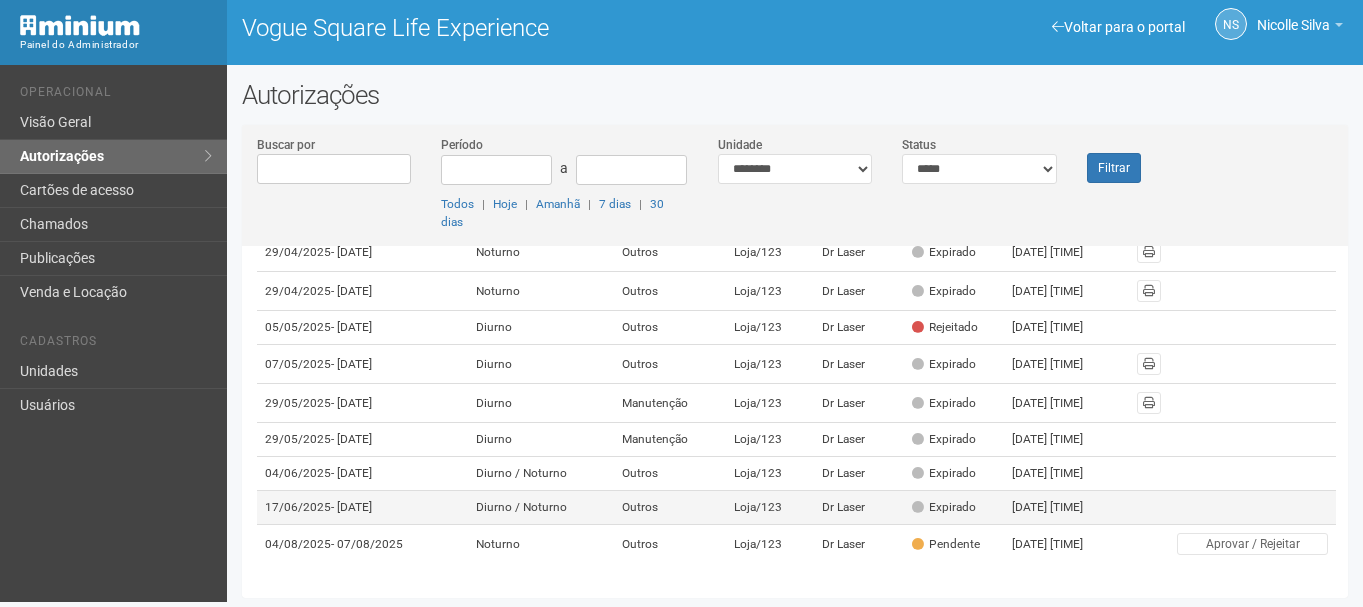click on "Outros" at bounding box center (670, 508) 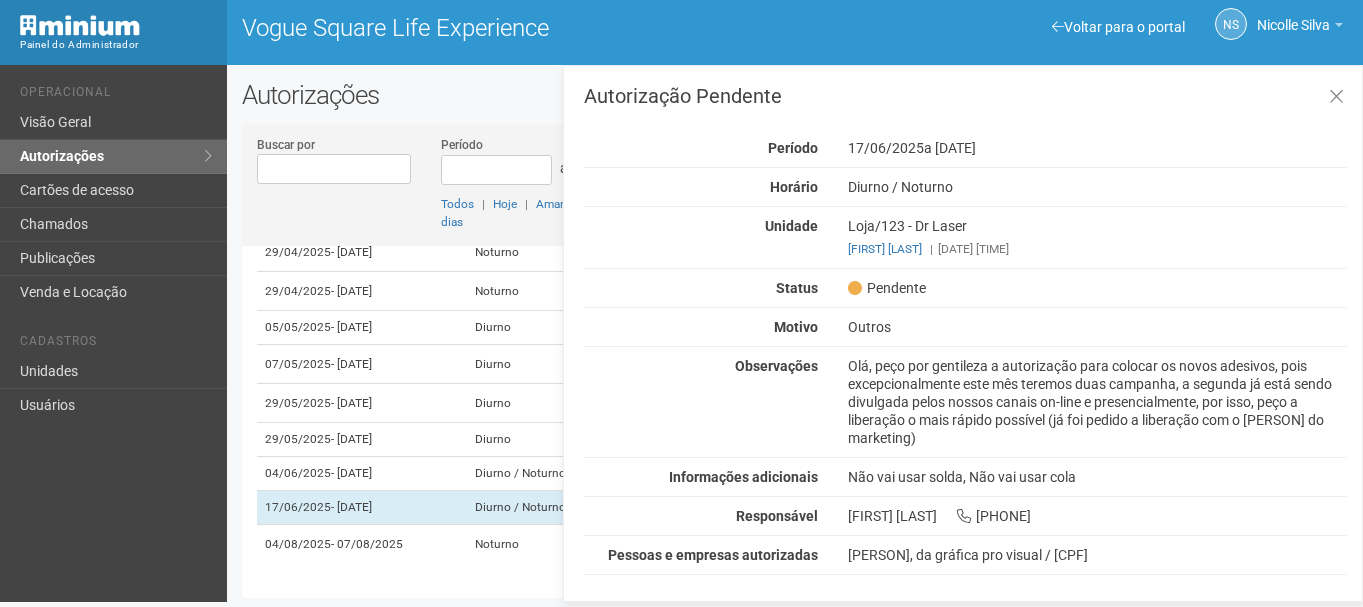 click on "Olá, peço por gentileza a autorização para colocar os novos adesivos, pois excepcionalmente este mês teremos duas campanha, a segunda já está sendo divulgada pelos nossos canais on-line e presencialmente, por isso, peço a liberação o mais rápido possível (já foi pedido a liberação com o Karine do marketing)" at bounding box center [1097, 402] 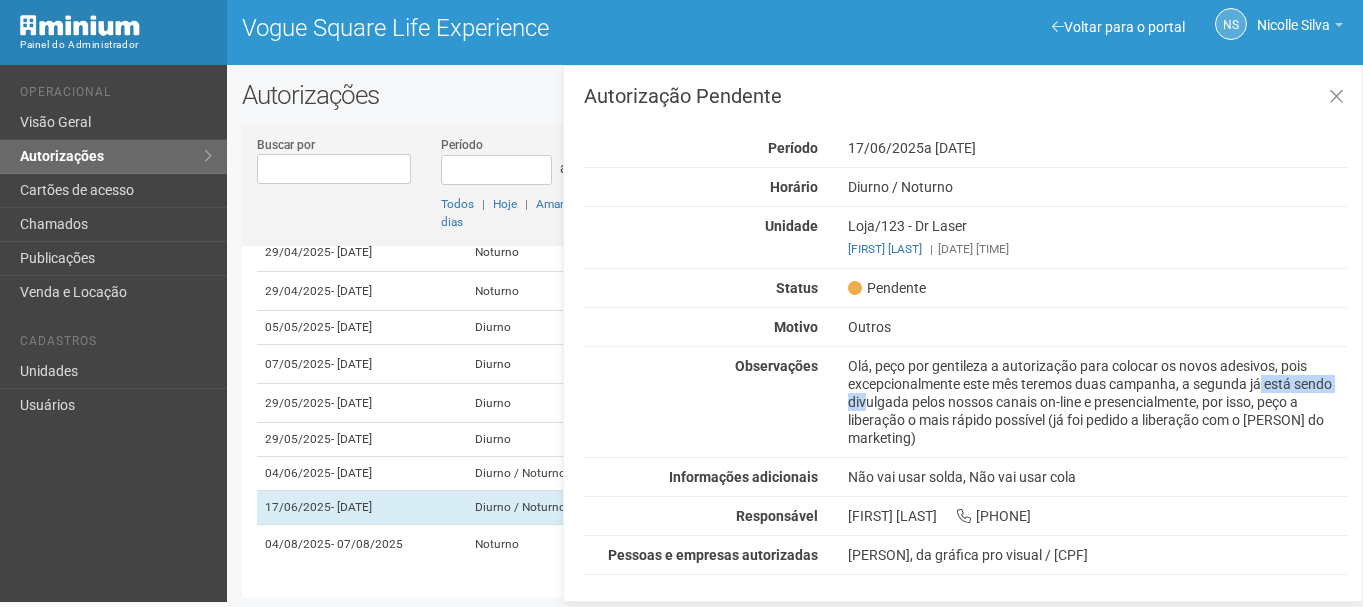 drag, startPoint x: 1208, startPoint y: 386, endPoint x: 1300, endPoint y: 385, distance: 92.00543 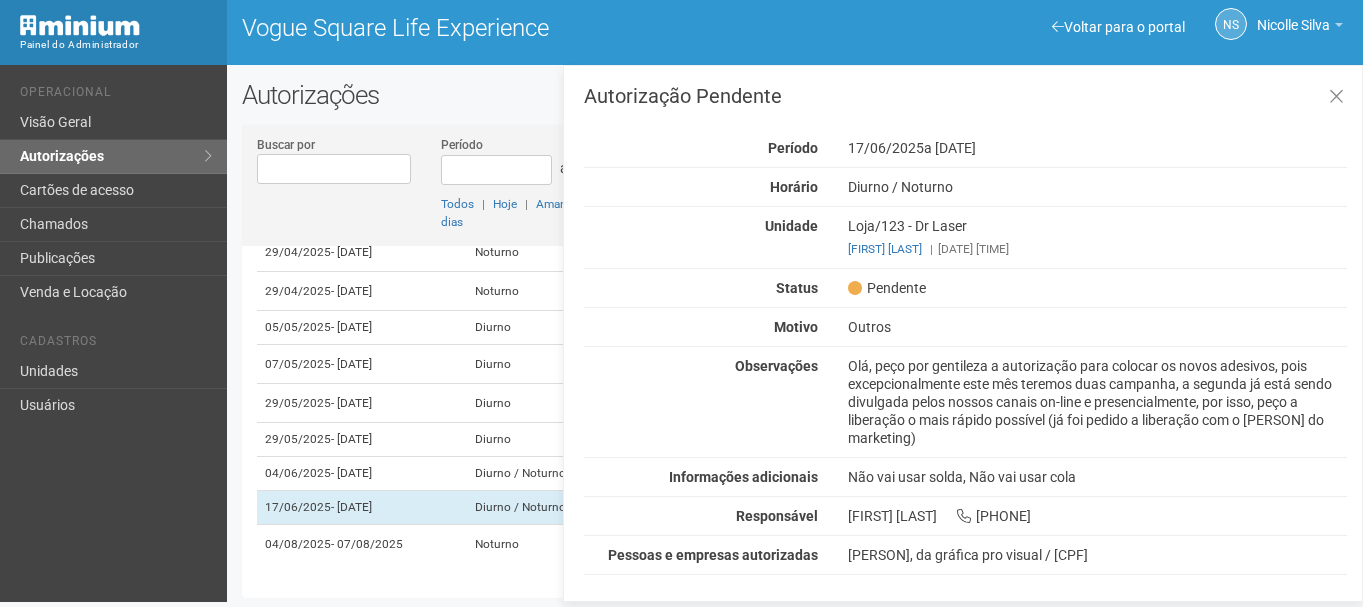 click on "Olá, peço por gentileza a autorização para colocar os novos adesivos, pois excepcionalmente este mês teremos duas campanha, a segunda já está sendo divulgada pelos nossos canais on-line e presencialmente, por isso, peço a liberação o mais rápido possível (já foi pedido a liberação com o Karine do marketing)" at bounding box center (1097, 402) 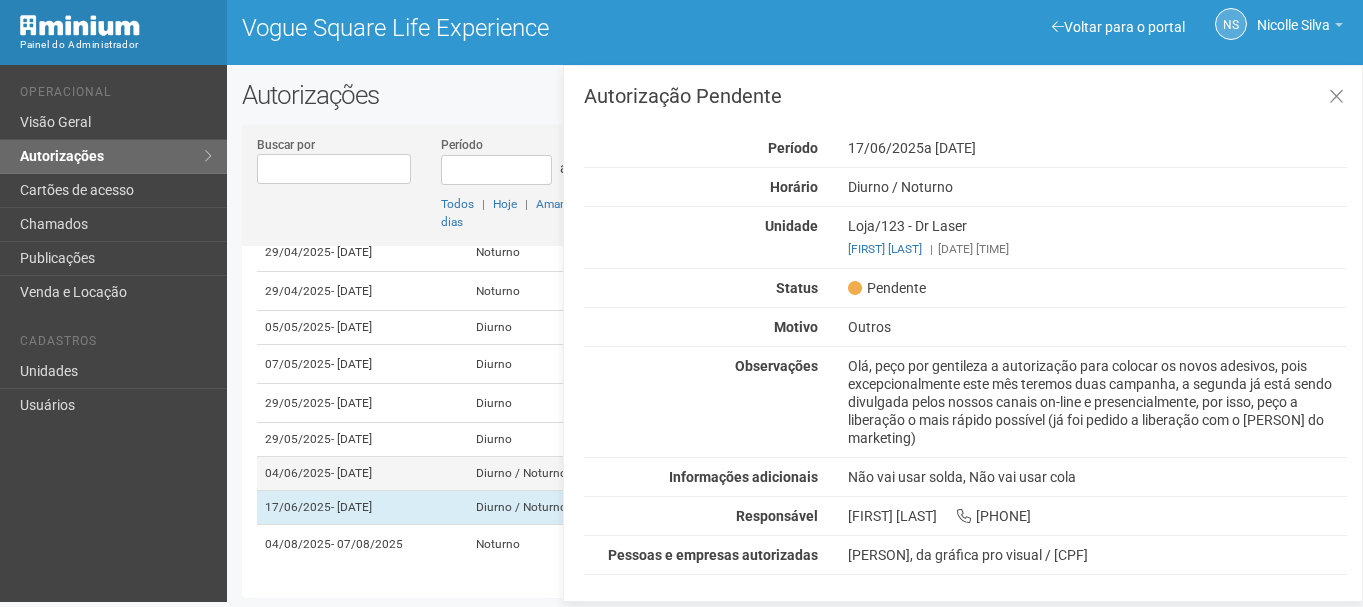 click on "- 05/06/2025" at bounding box center (351, 473) 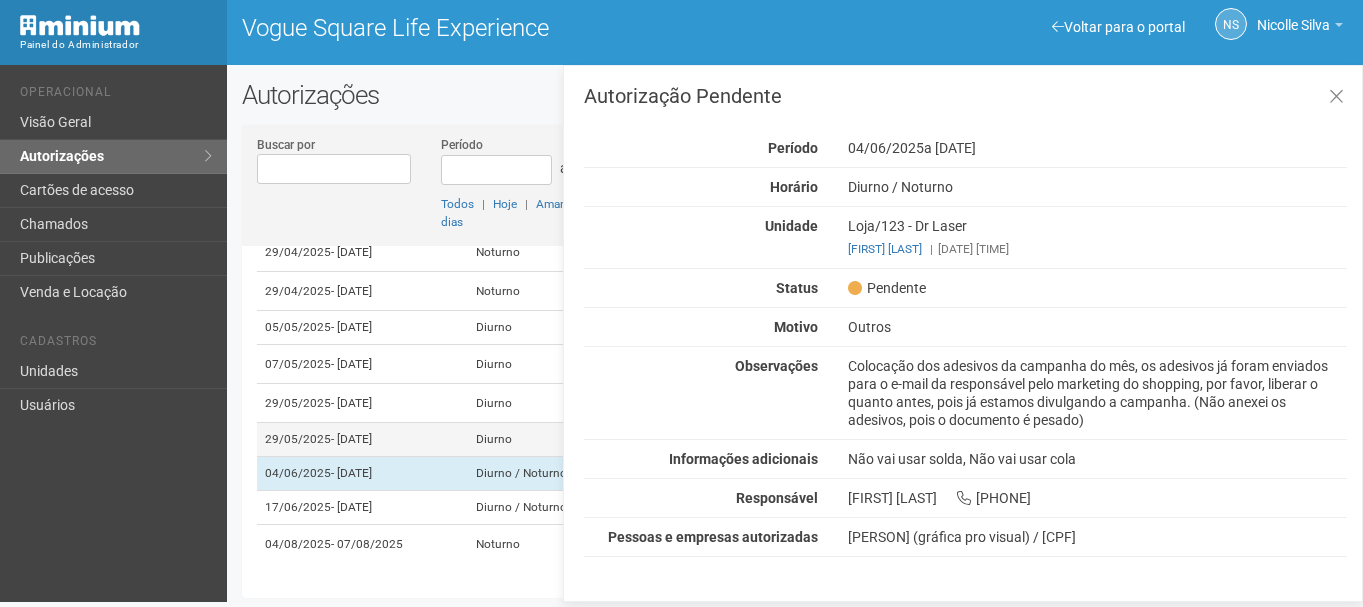 click on "- 29/05/2025" at bounding box center [351, 439] 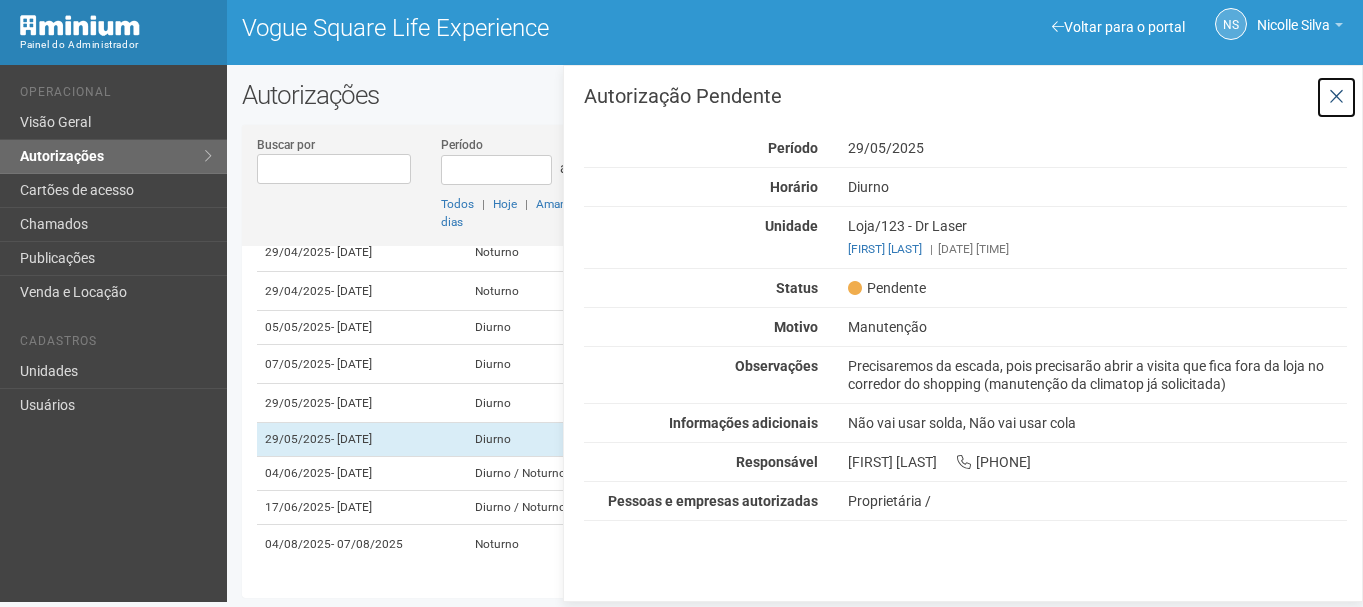 click at bounding box center [1336, 97] 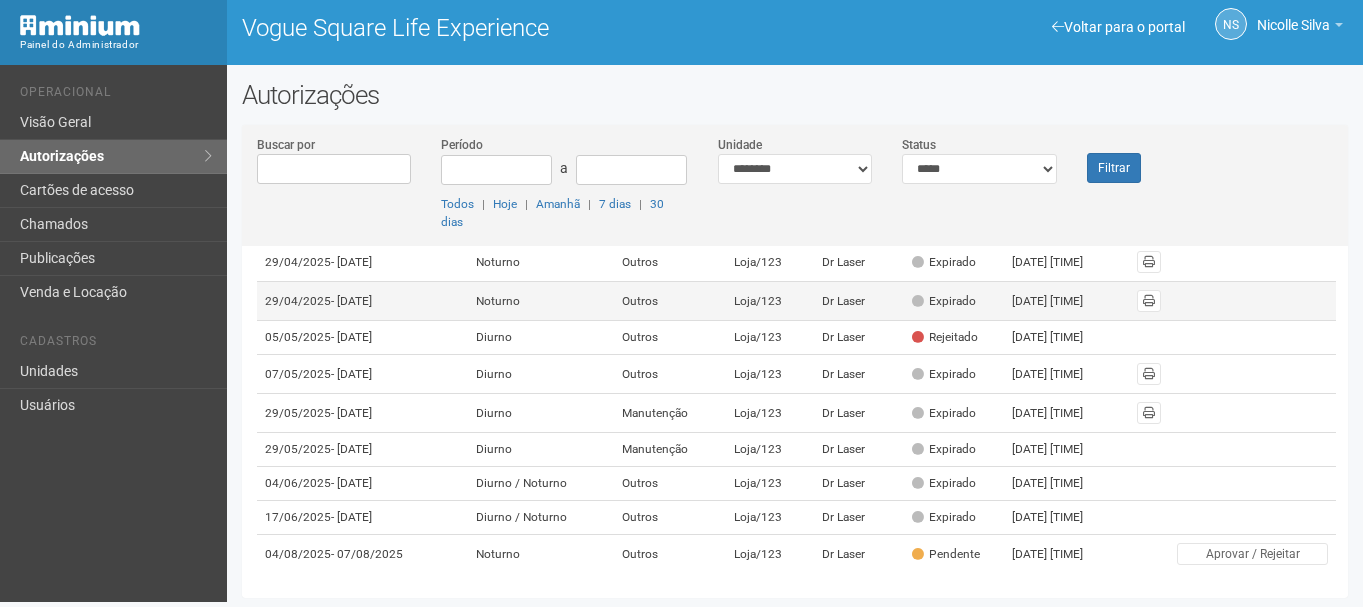 scroll, scrollTop: 384, scrollLeft: 0, axis: vertical 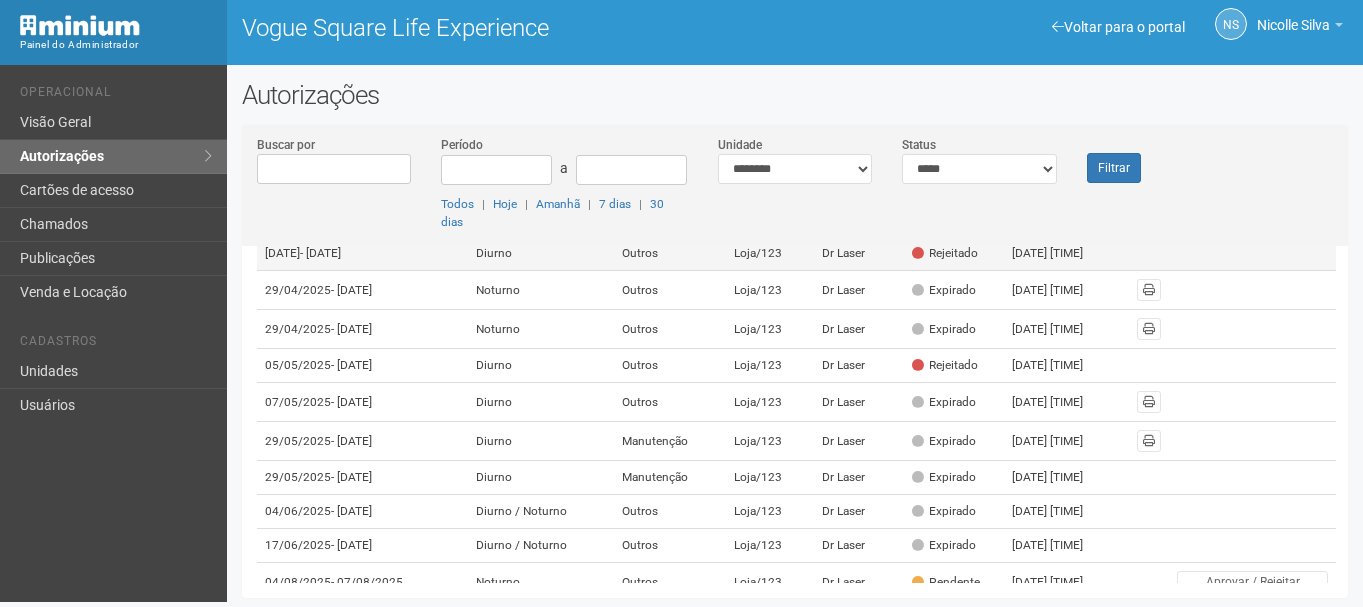 click on "Loja/123" at bounding box center [770, 254] 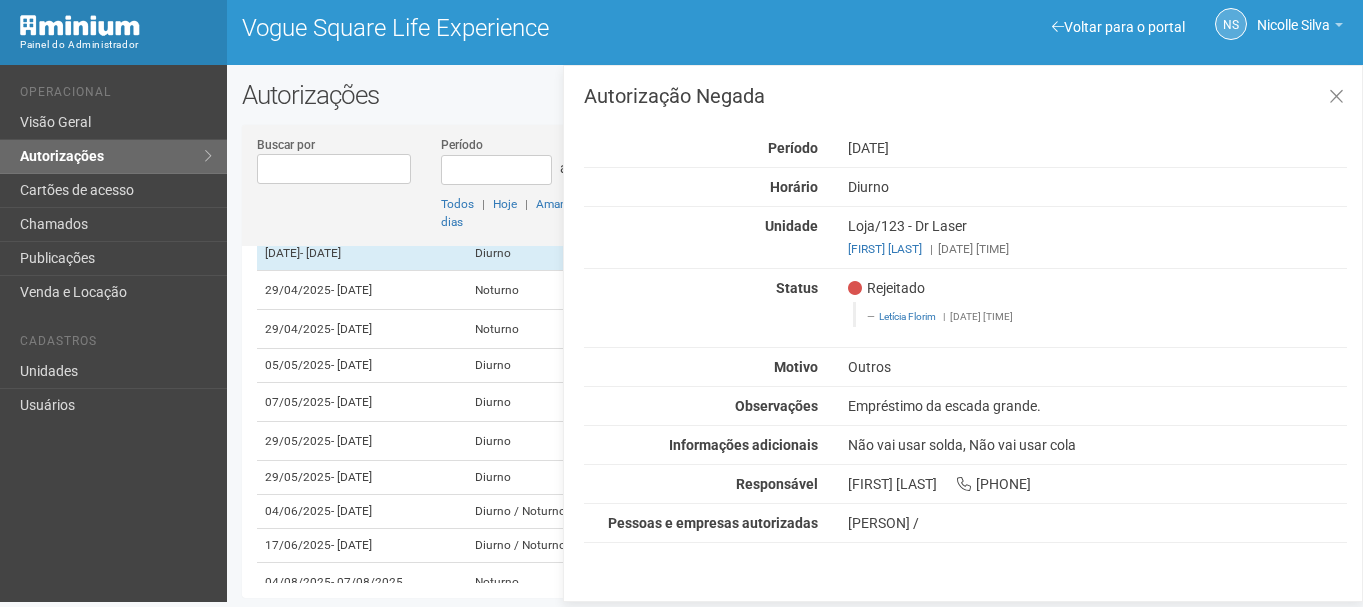 click on "Empréstimo da escada grande." at bounding box center [1097, 406] 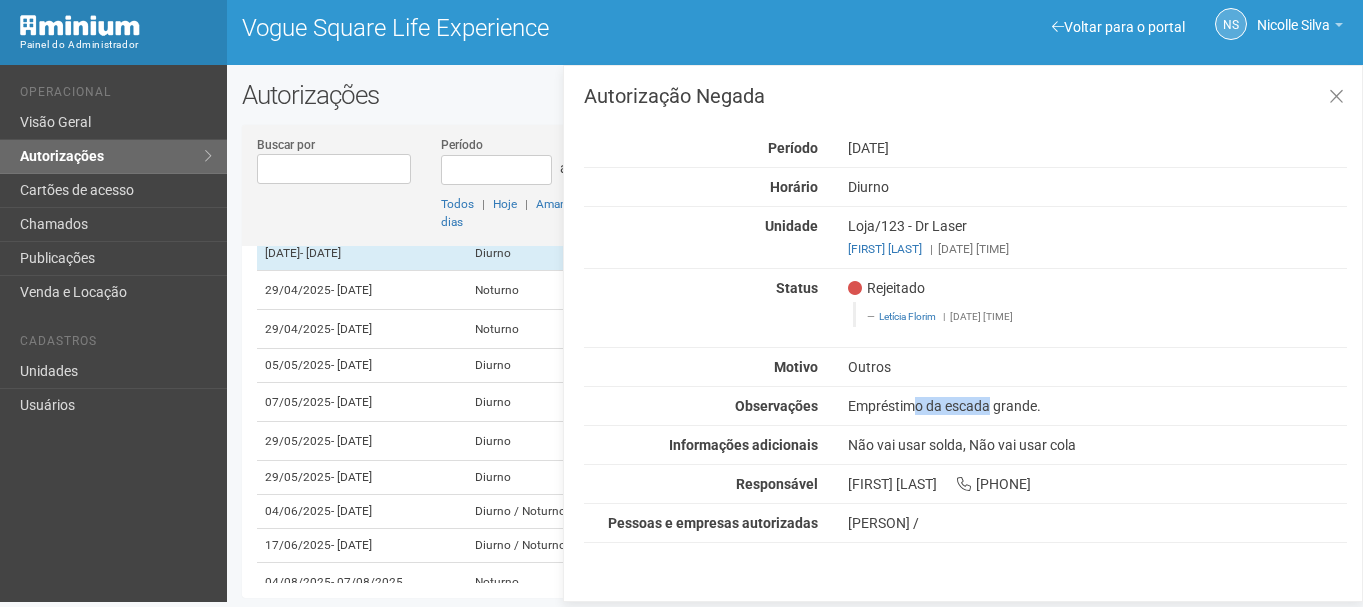 click on "Empréstimo da escada grande." at bounding box center [1097, 406] 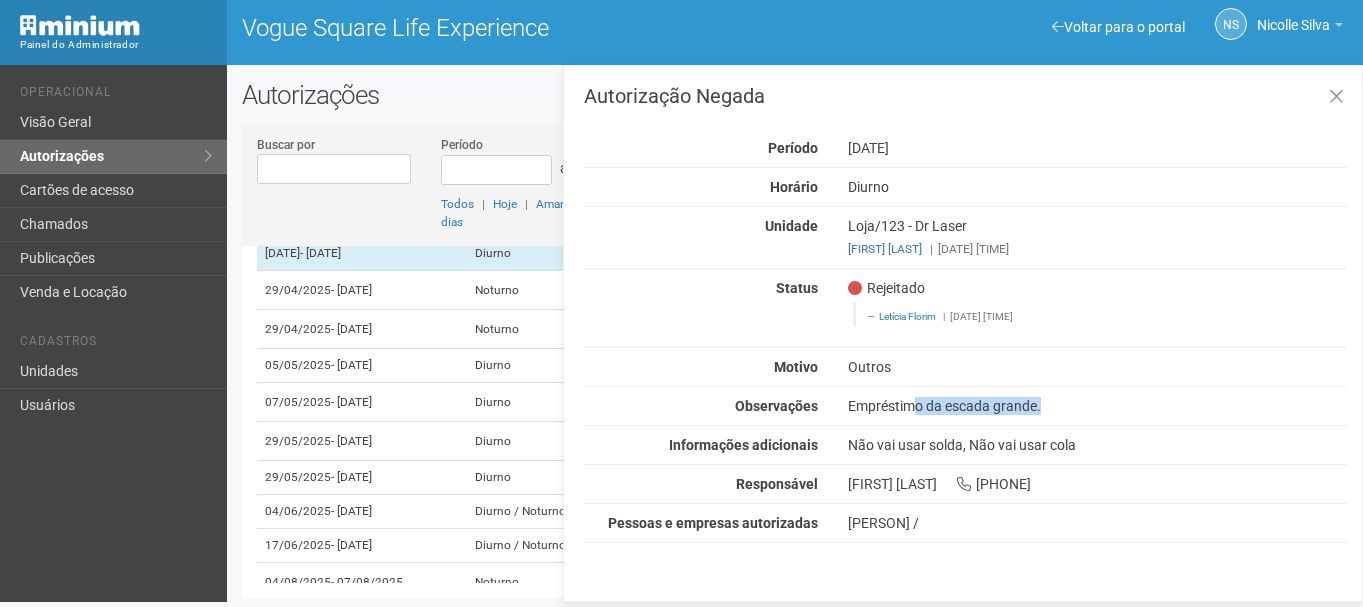 click on "Empréstimo da escada grande." at bounding box center (1097, 406) 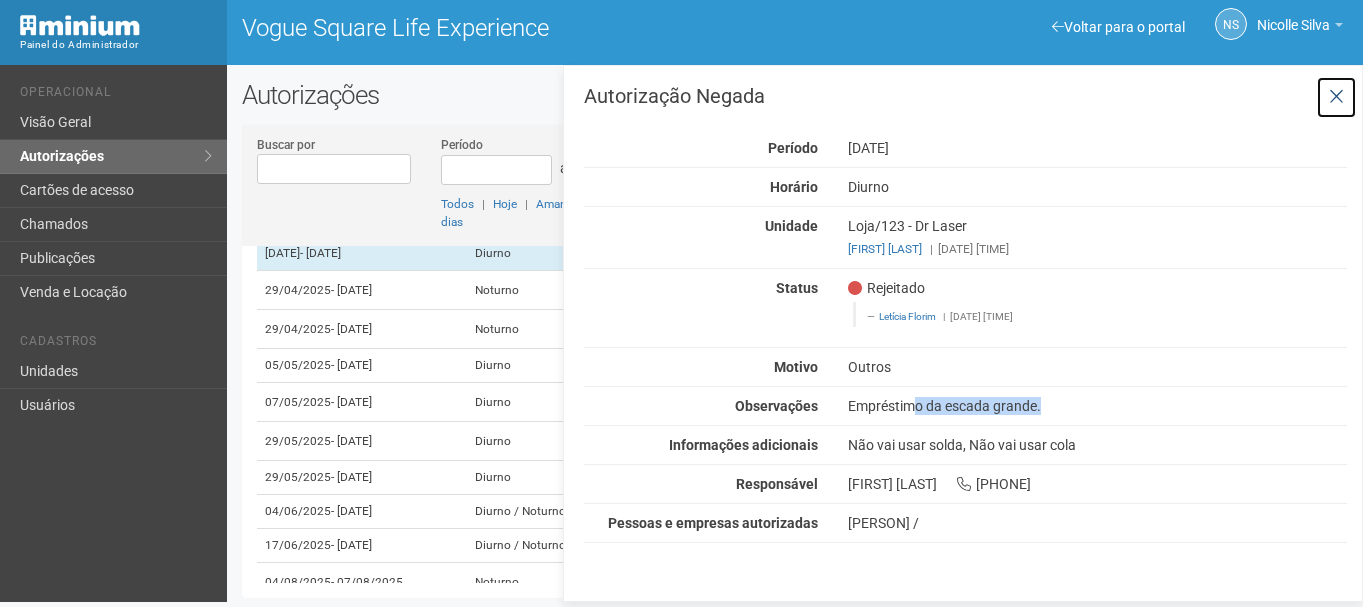 click at bounding box center [1336, 97] 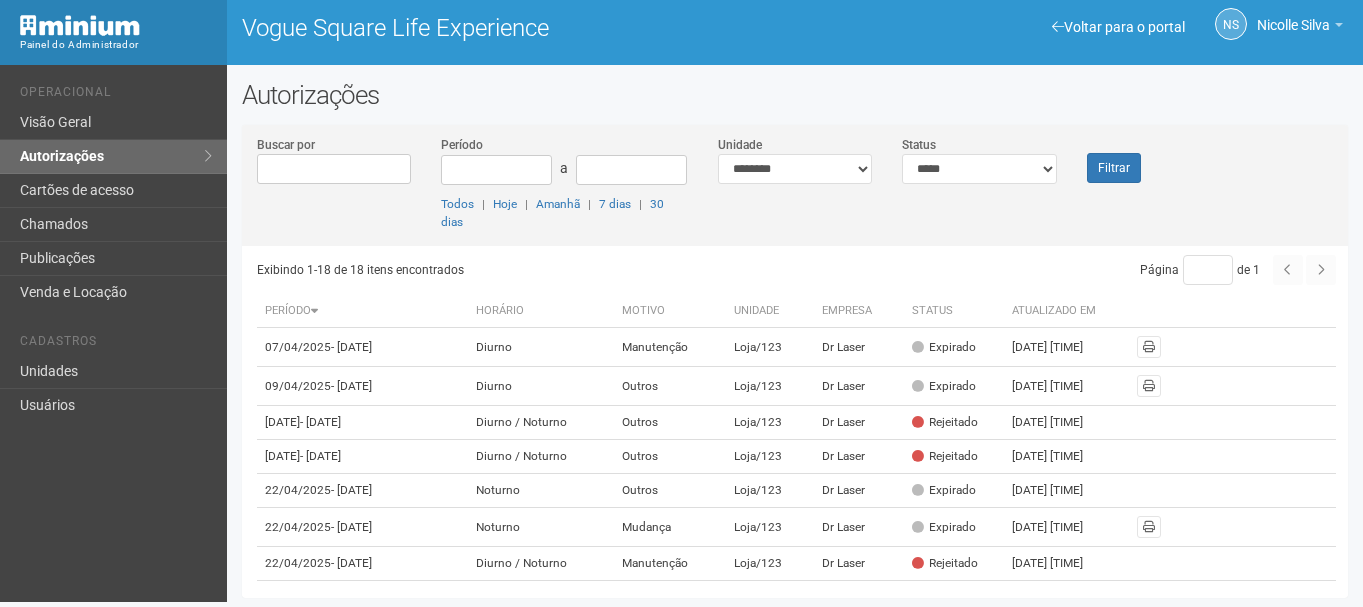 scroll, scrollTop: 0, scrollLeft: 0, axis: both 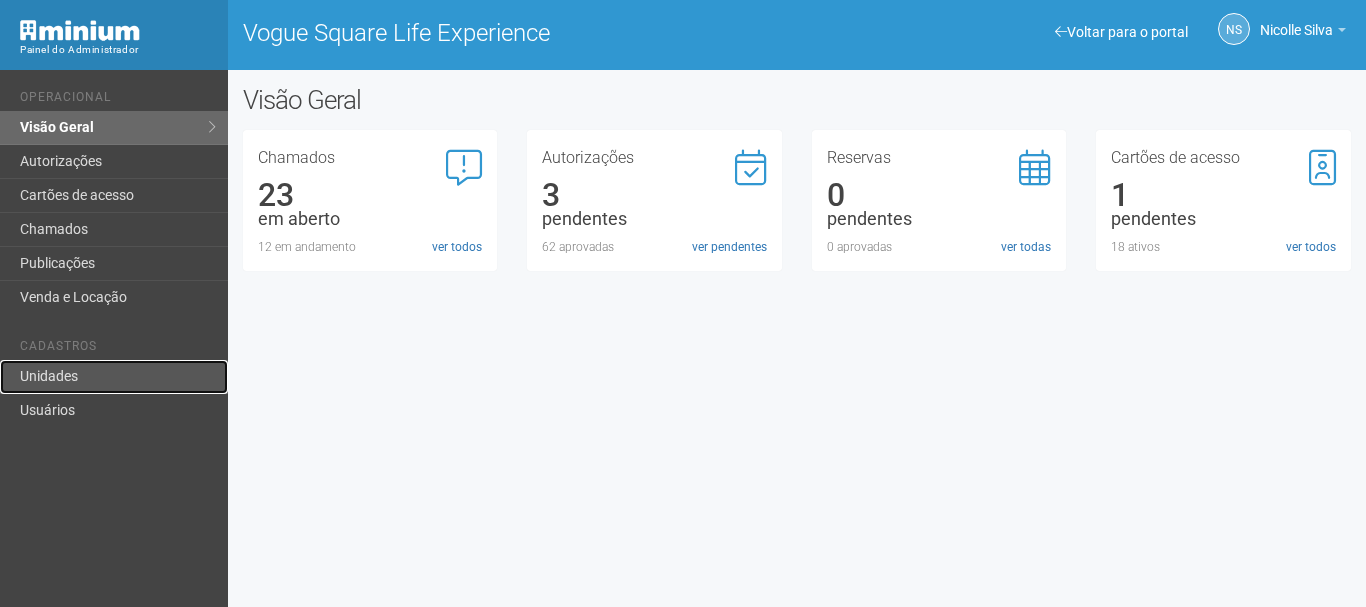 click on "Unidades" at bounding box center [114, 377] 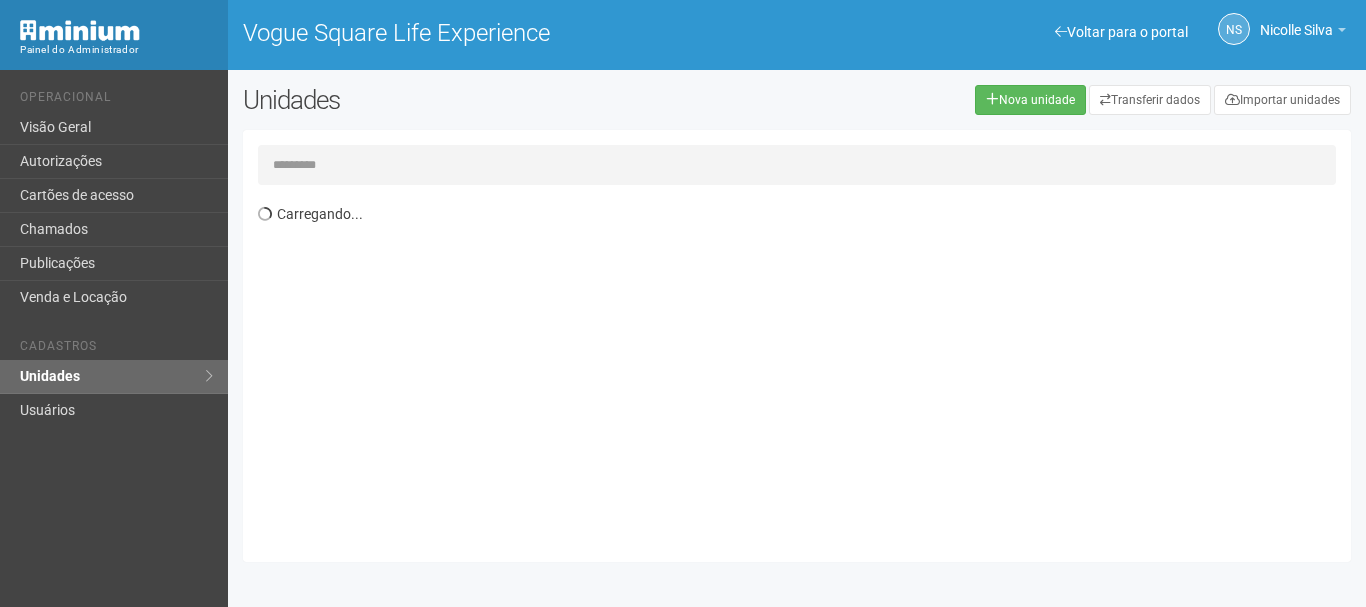 scroll, scrollTop: 0, scrollLeft: 0, axis: both 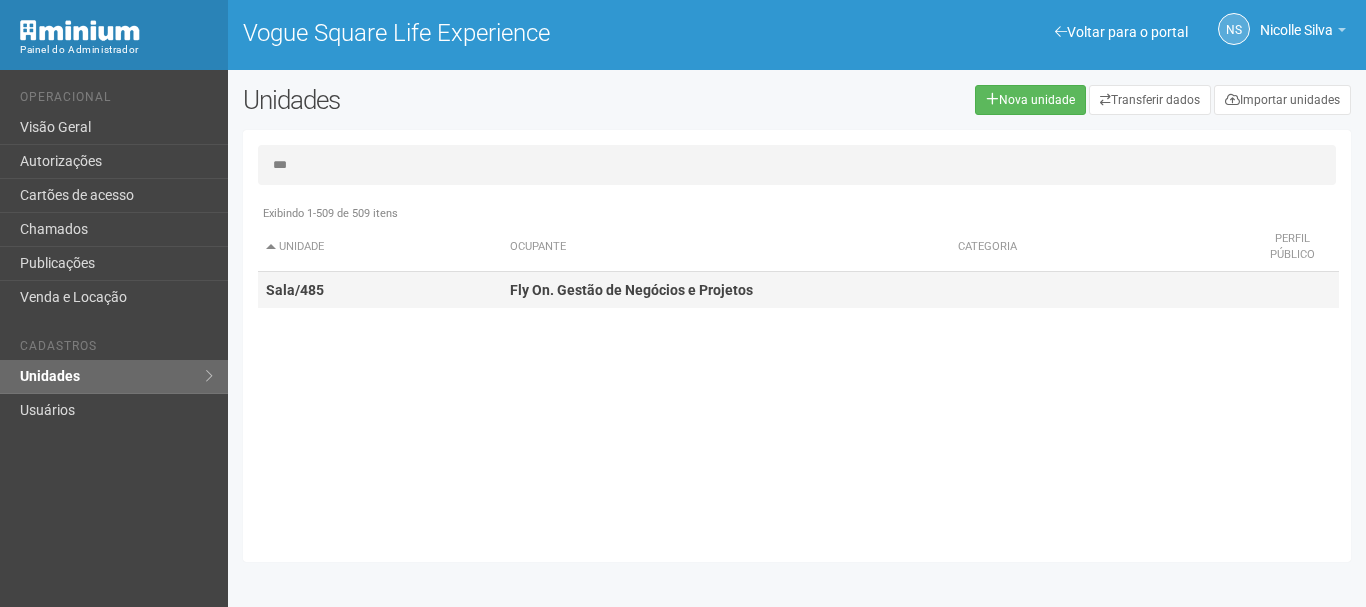 type on "***" 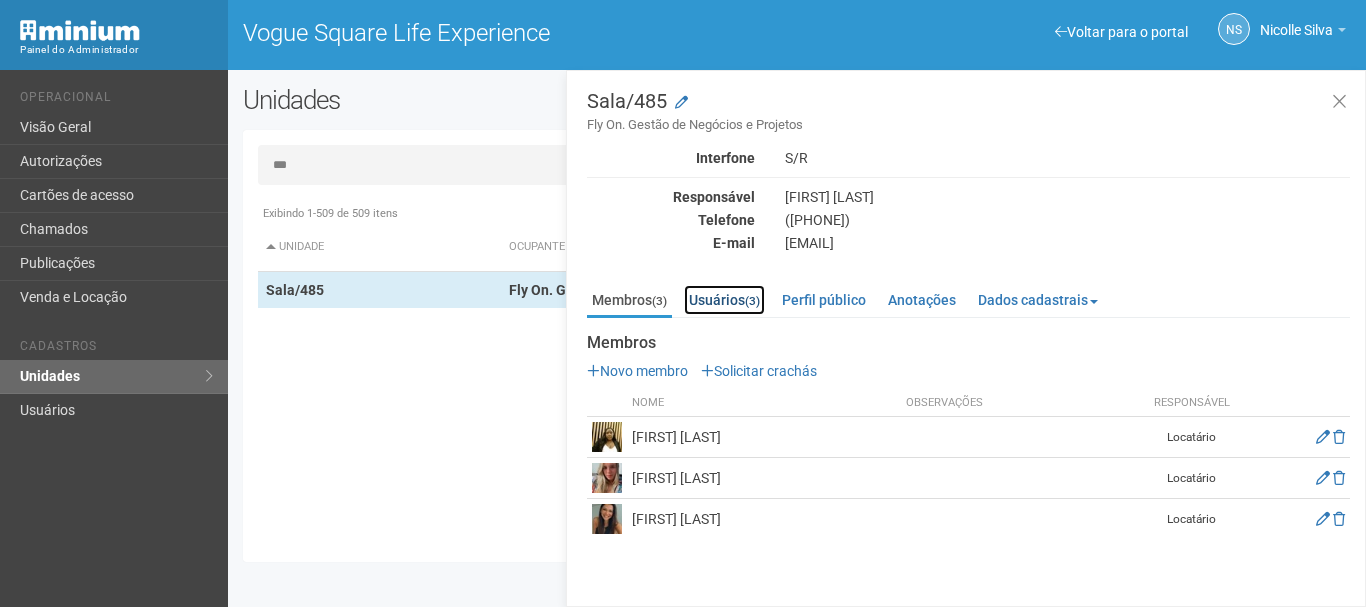 click on "Usuários  (3)" at bounding box center [724, 300] 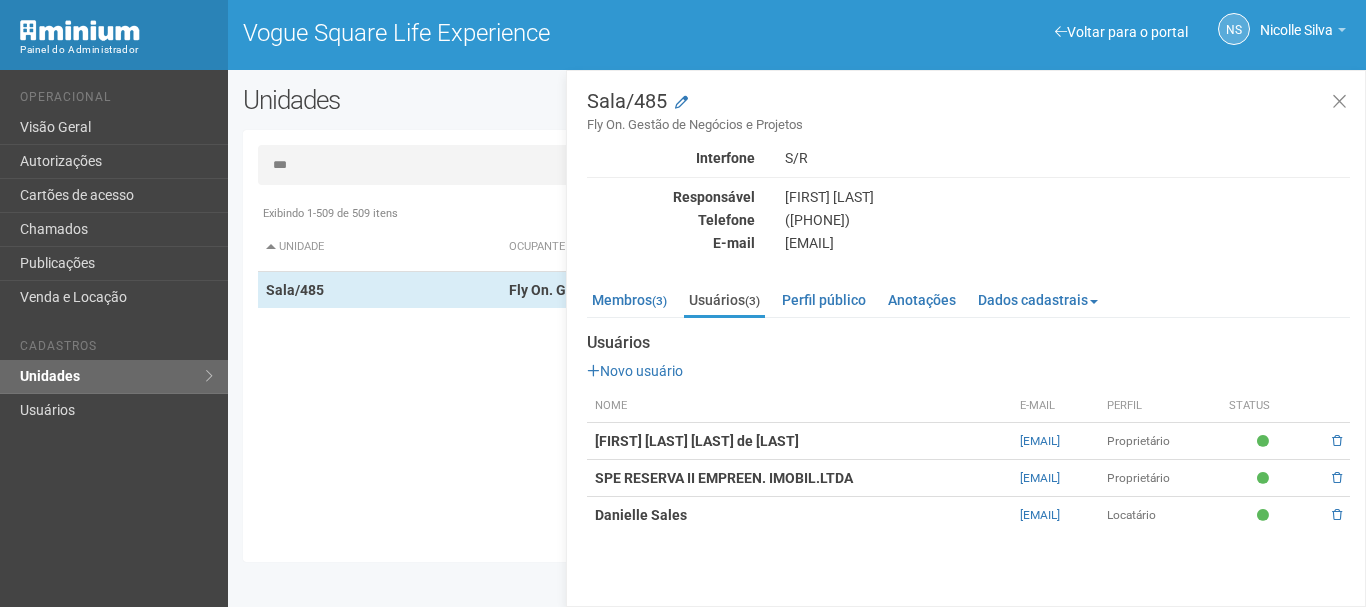 drag, startPoint x: 1056, startPoint y: 378, endPoint x: 1057, endPoint y: 422, distance: 44.011364 